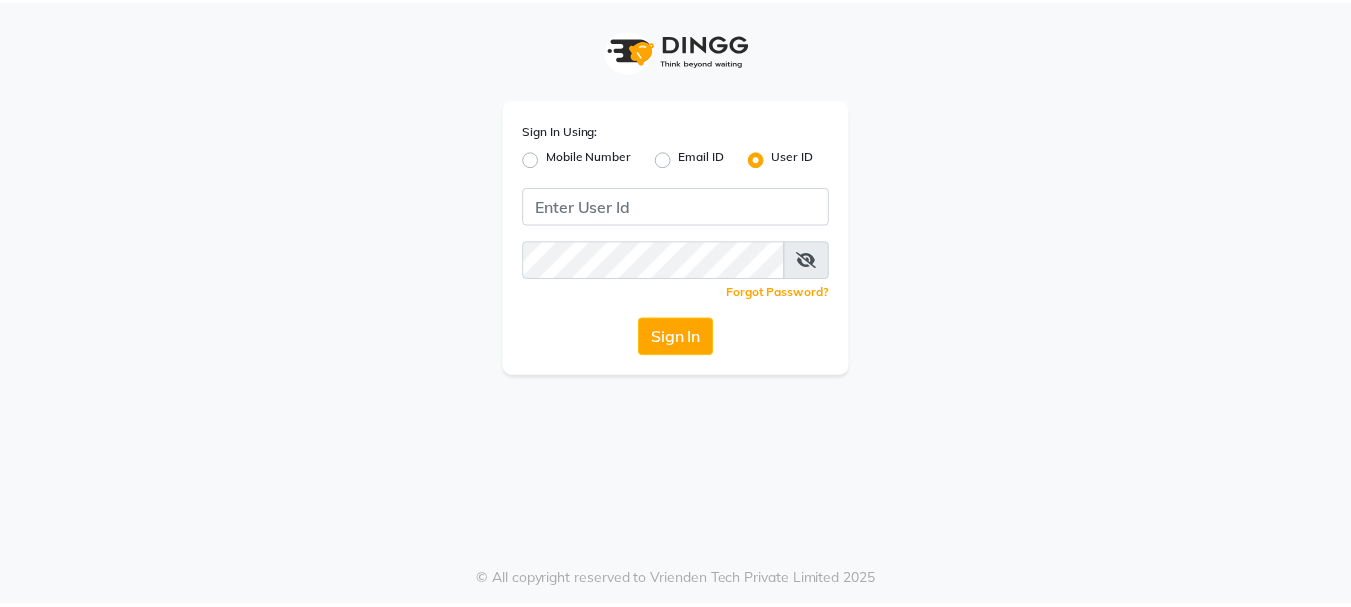 scroll, scrollTop: 0, scrollLeft: 0, axis: both 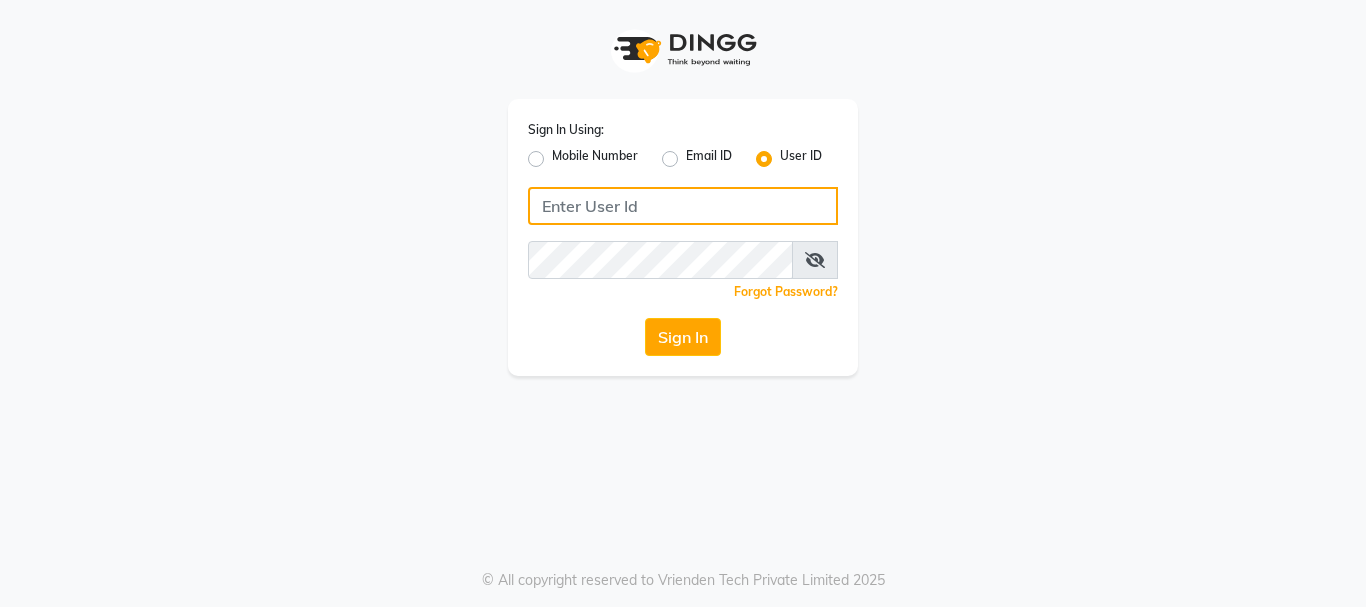 click 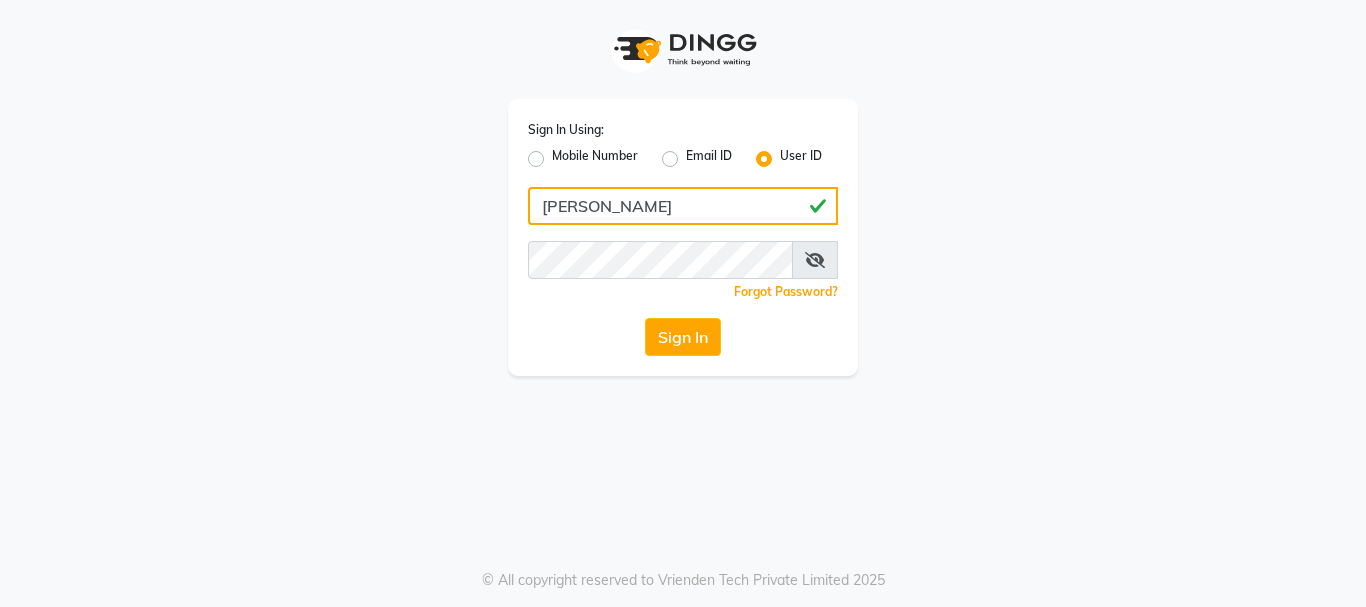 click on "[PERSON_NAME]" 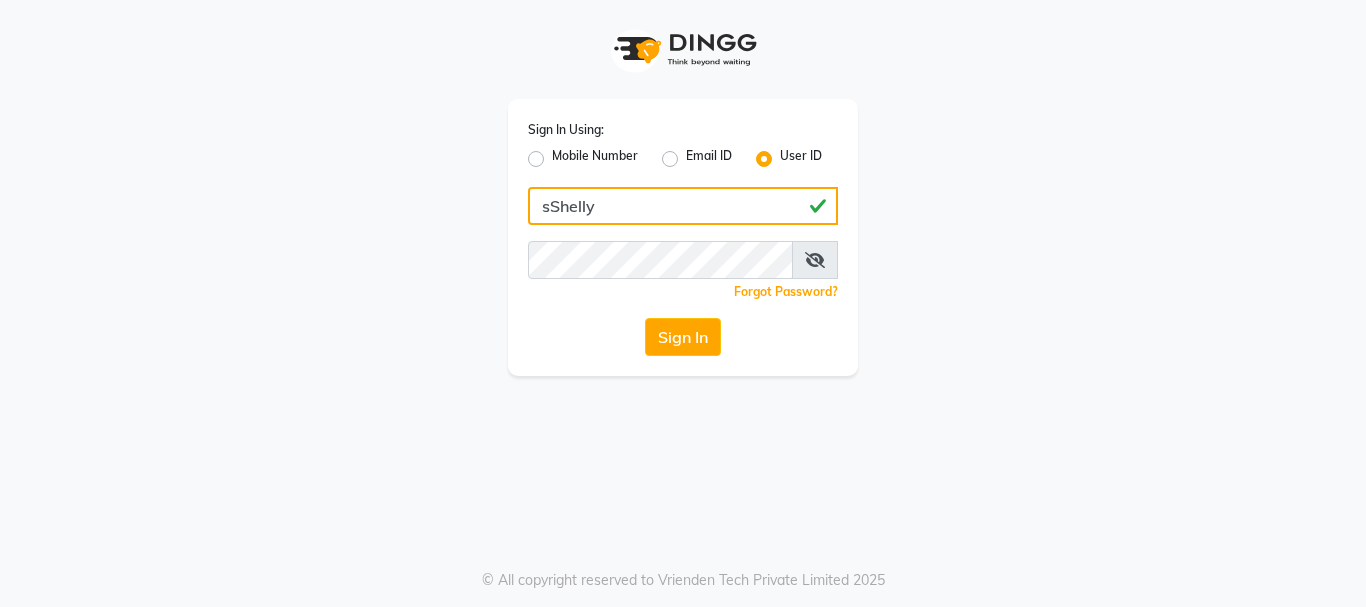 click on "sShelly" 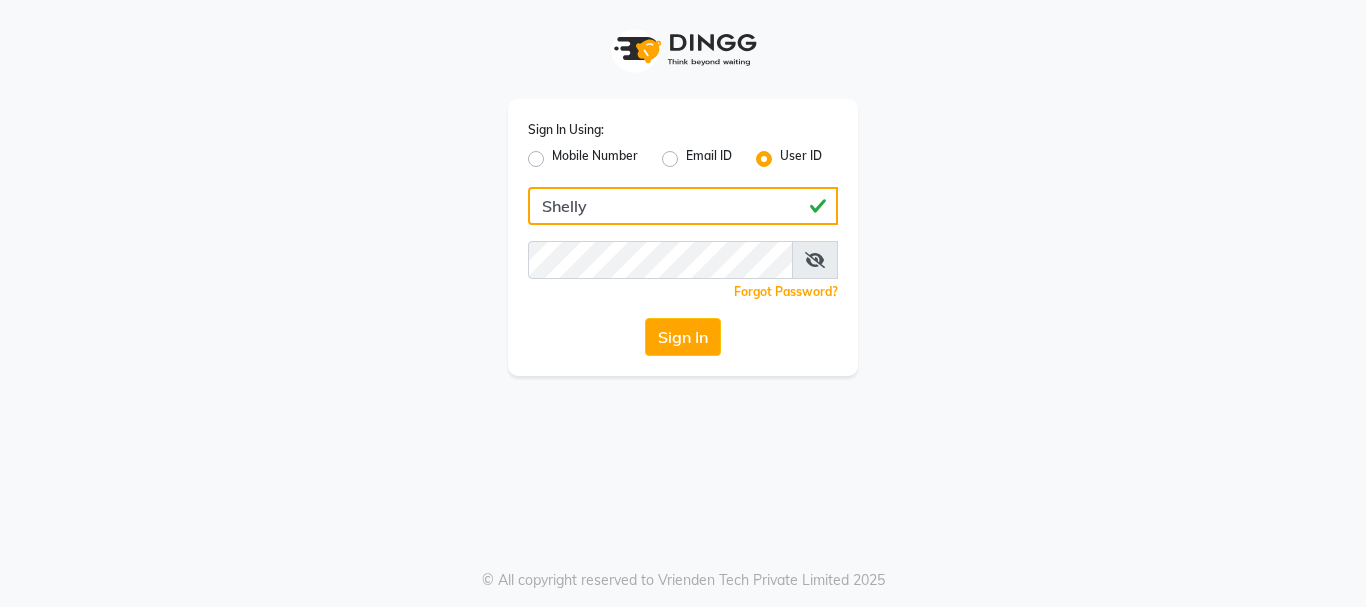 click on "Shelly" 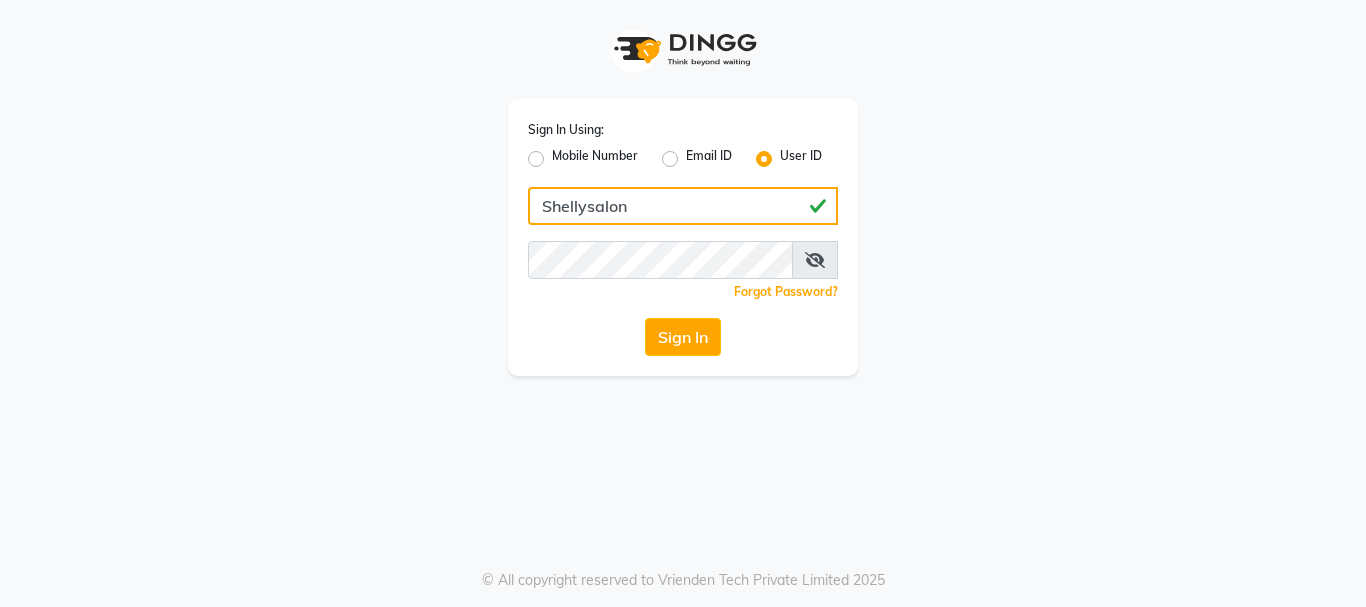 type on "Shellysalon" 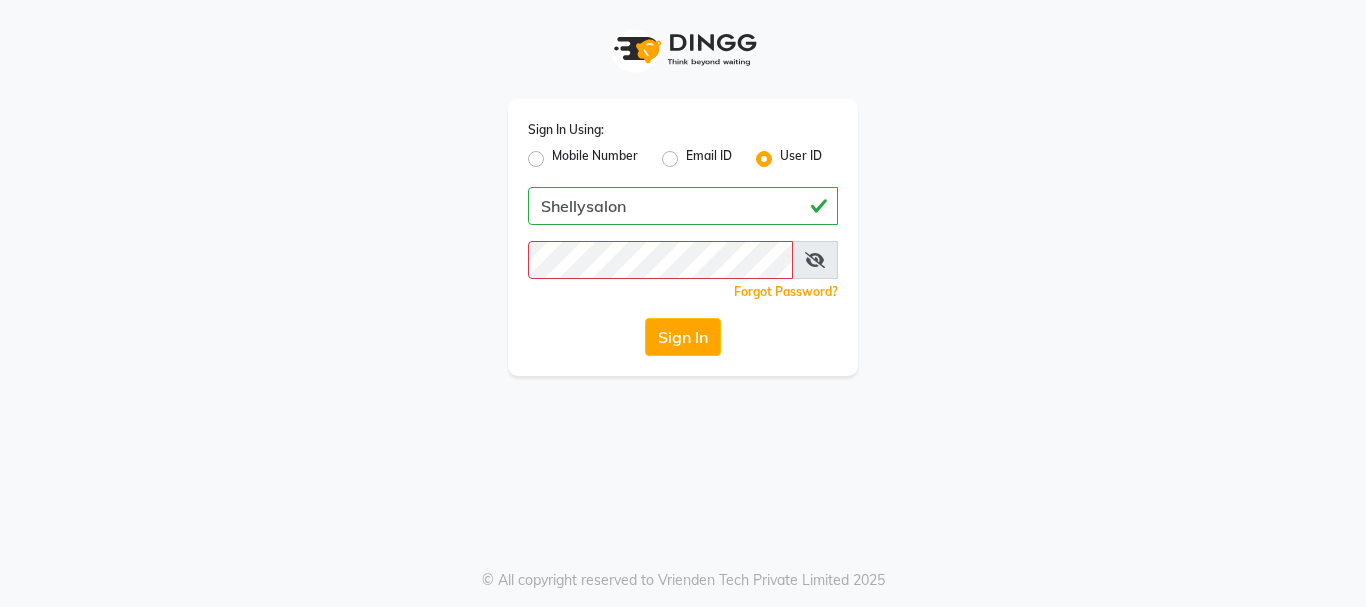 click at bounding box center [815, 260] 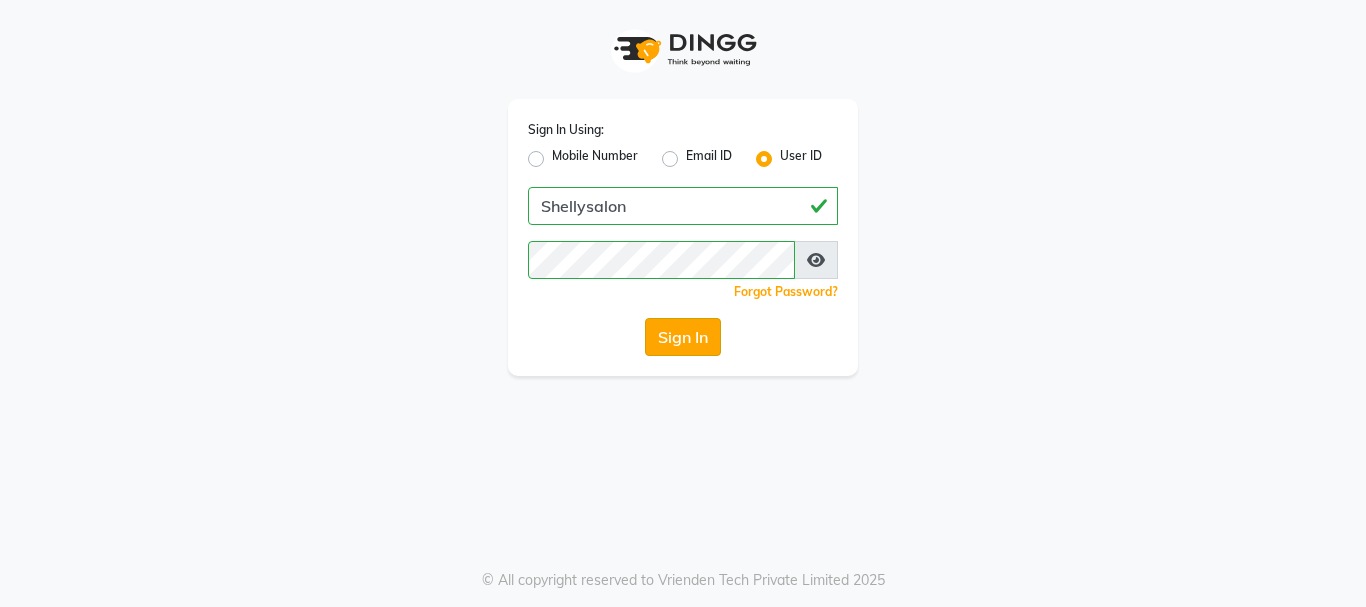 click on "Sign In" 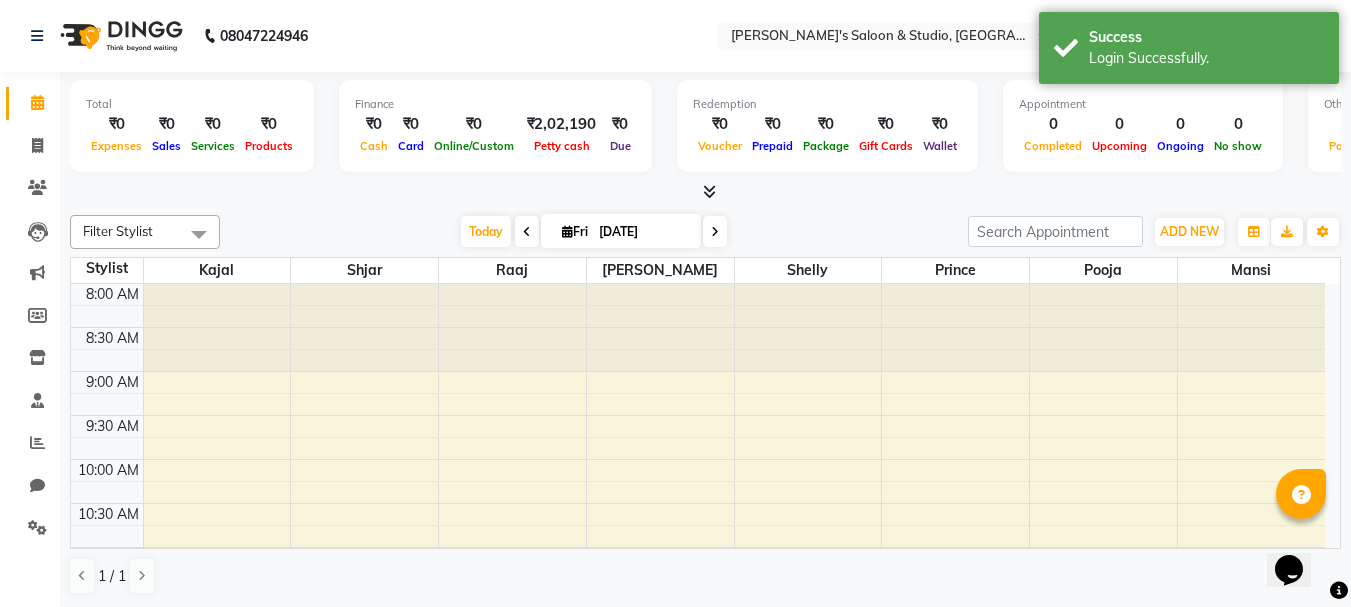 scroll, scrollTop: 0, scrollLeft: 0, axis: both 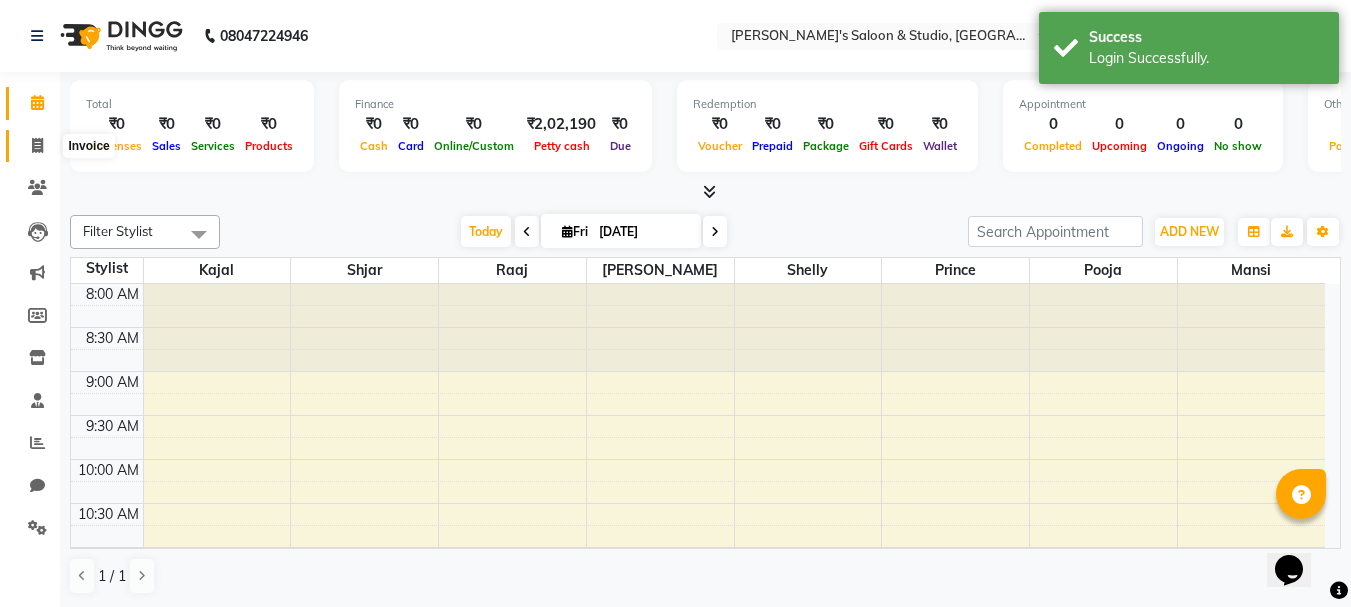 click 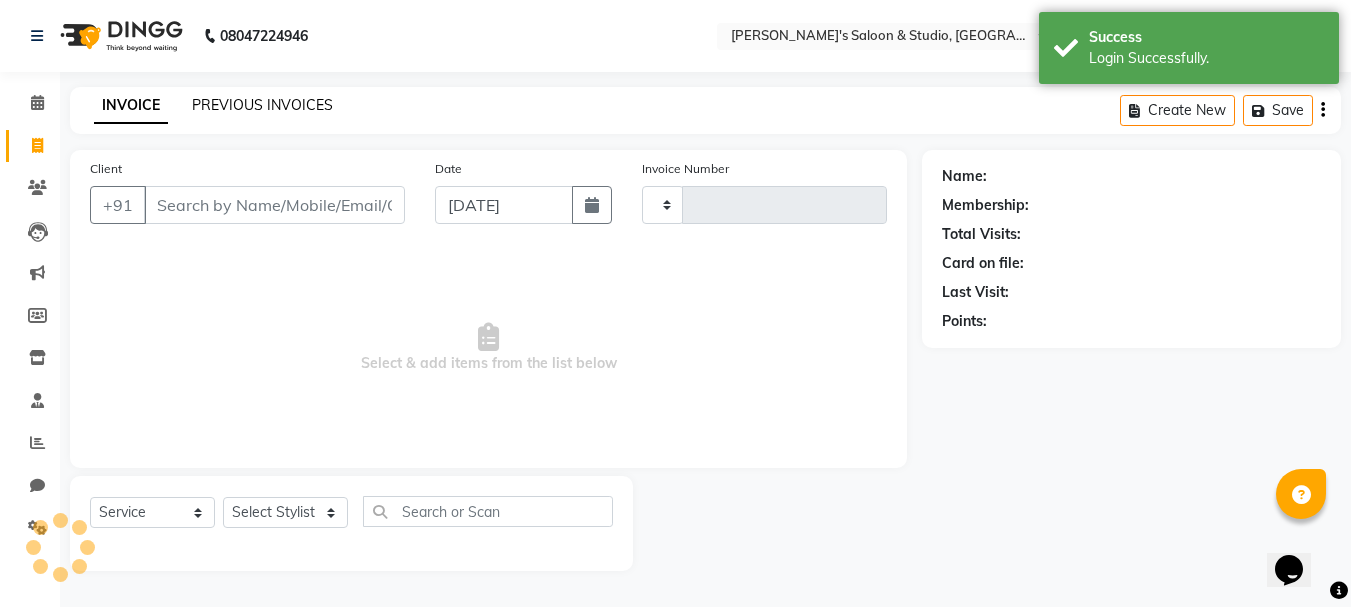 type on "0440" 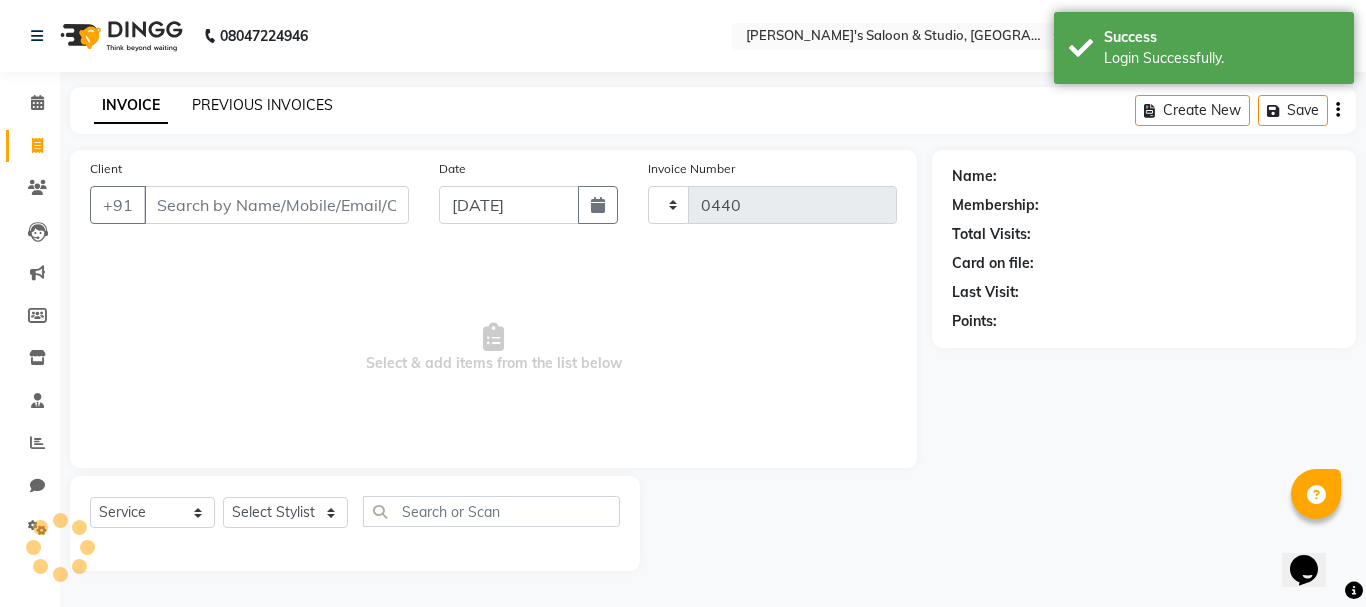 select on "7536" 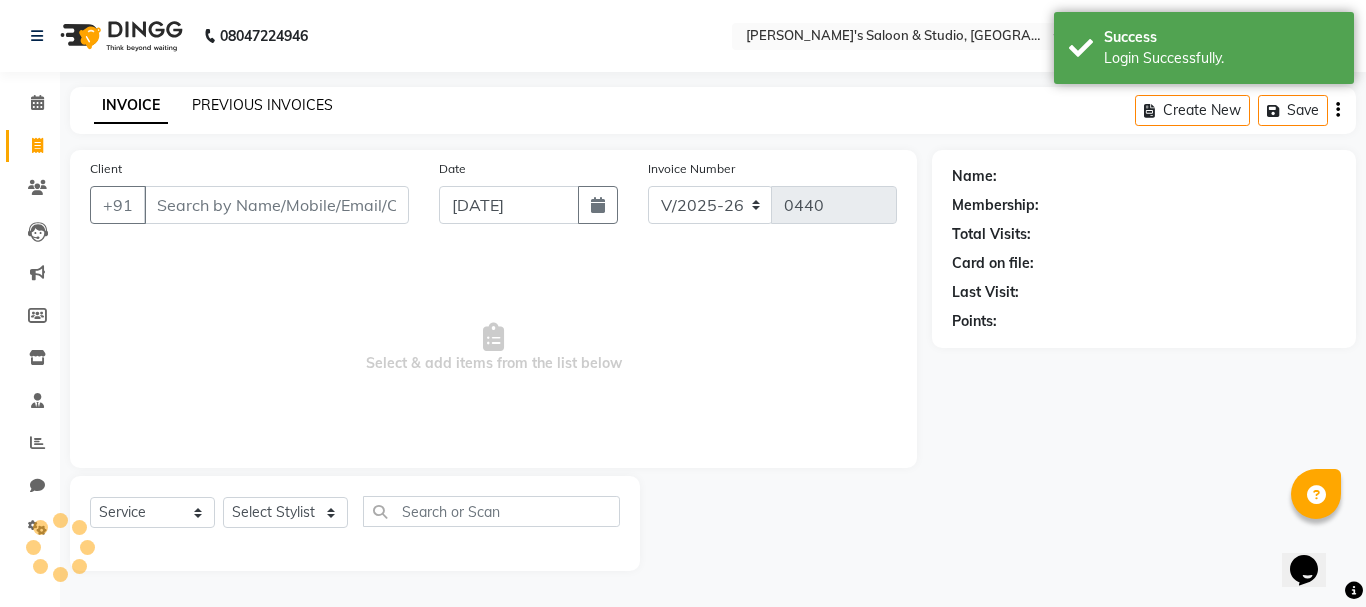 click on "PREVIOUS INVOICES" 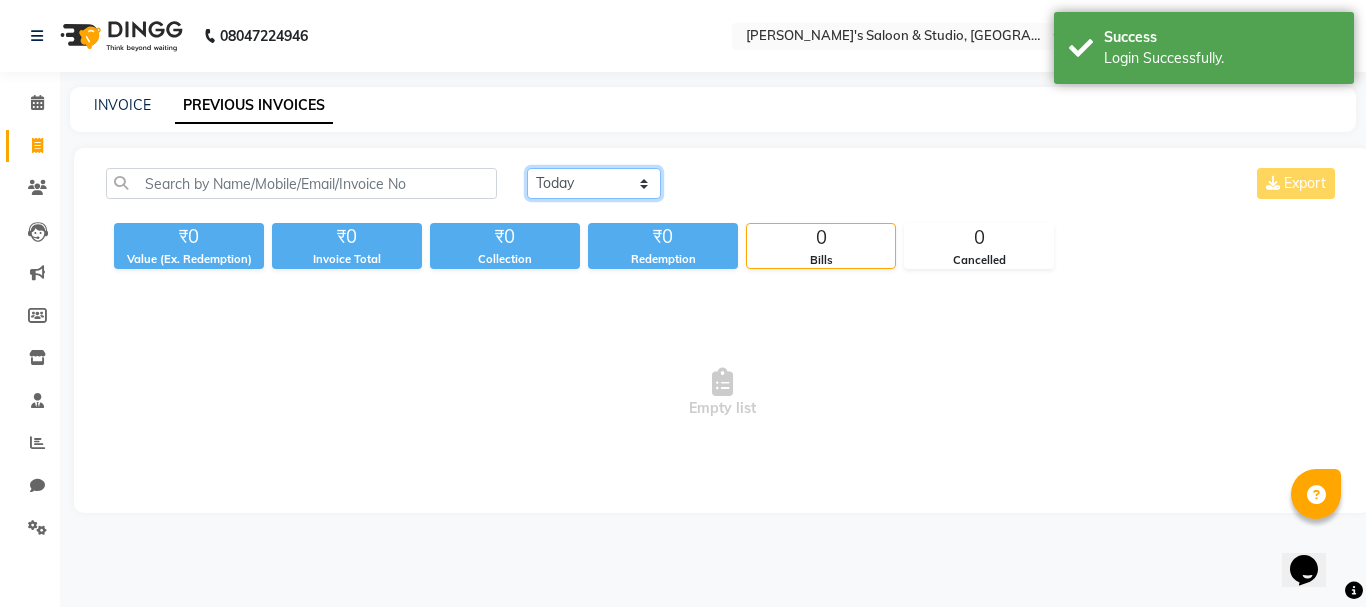 click on "[DATE] [DATE] Custom Range" 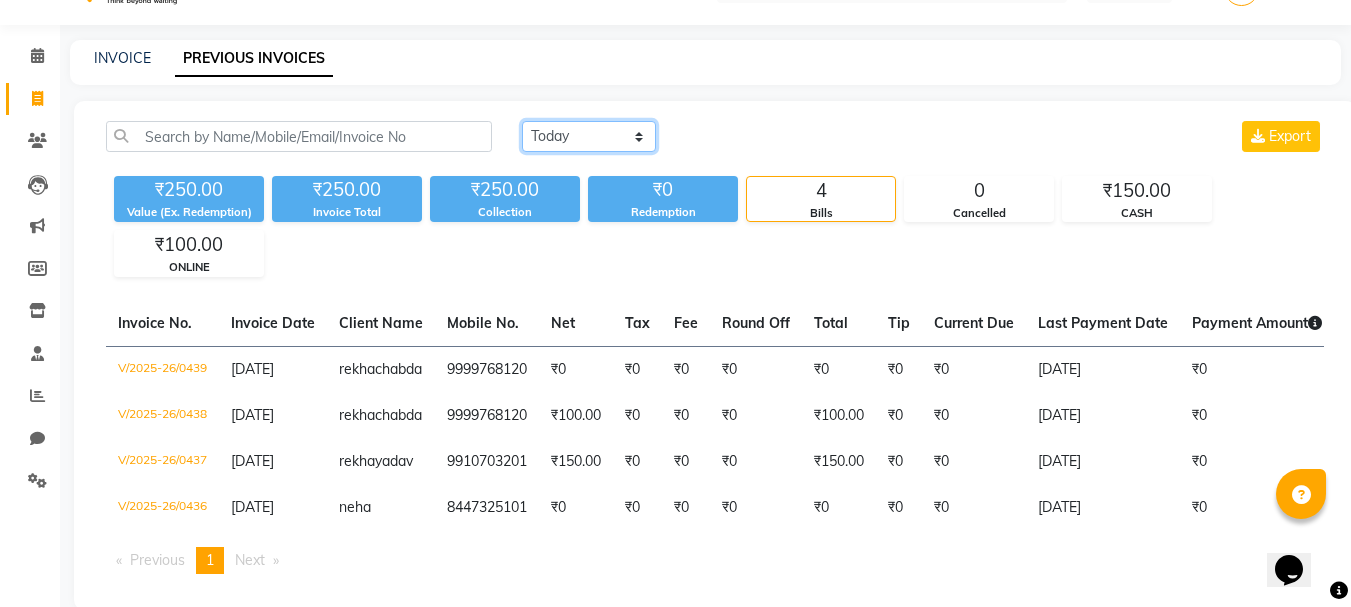 scroll, scrollTop: 0, scrollLeft: 0, axis: both 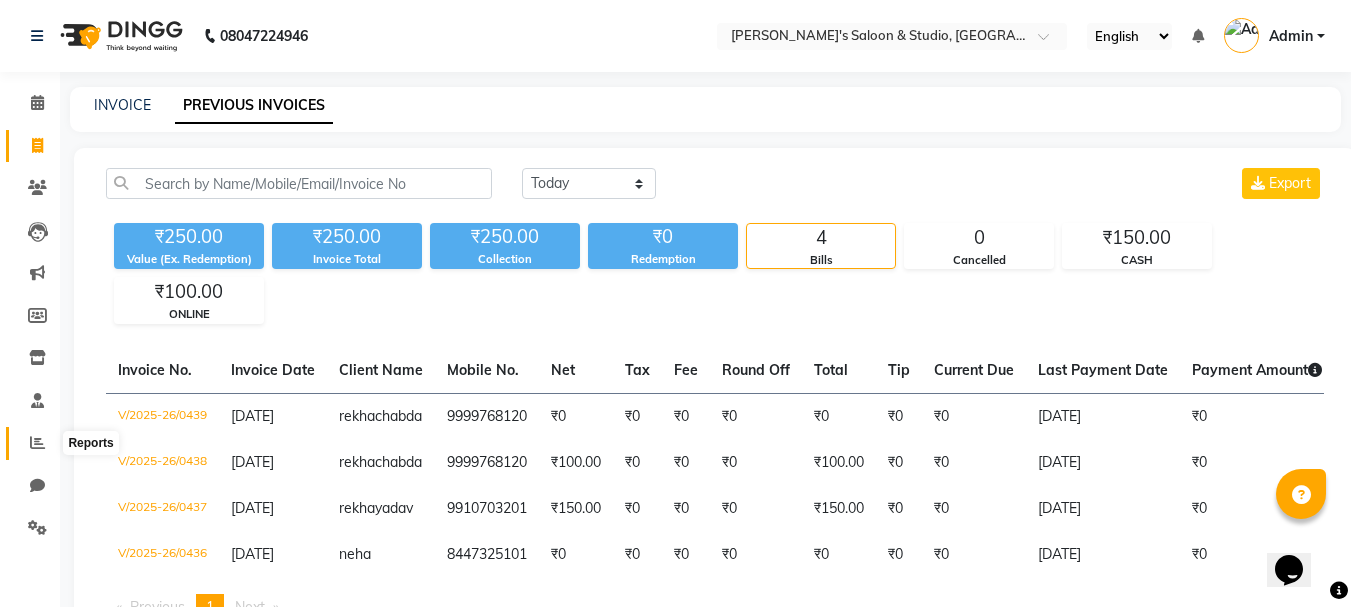 drag, startPoint x: 36, startPoint y: 441, endPoint x: 6, endPoint y: 422, distance: 35.510563 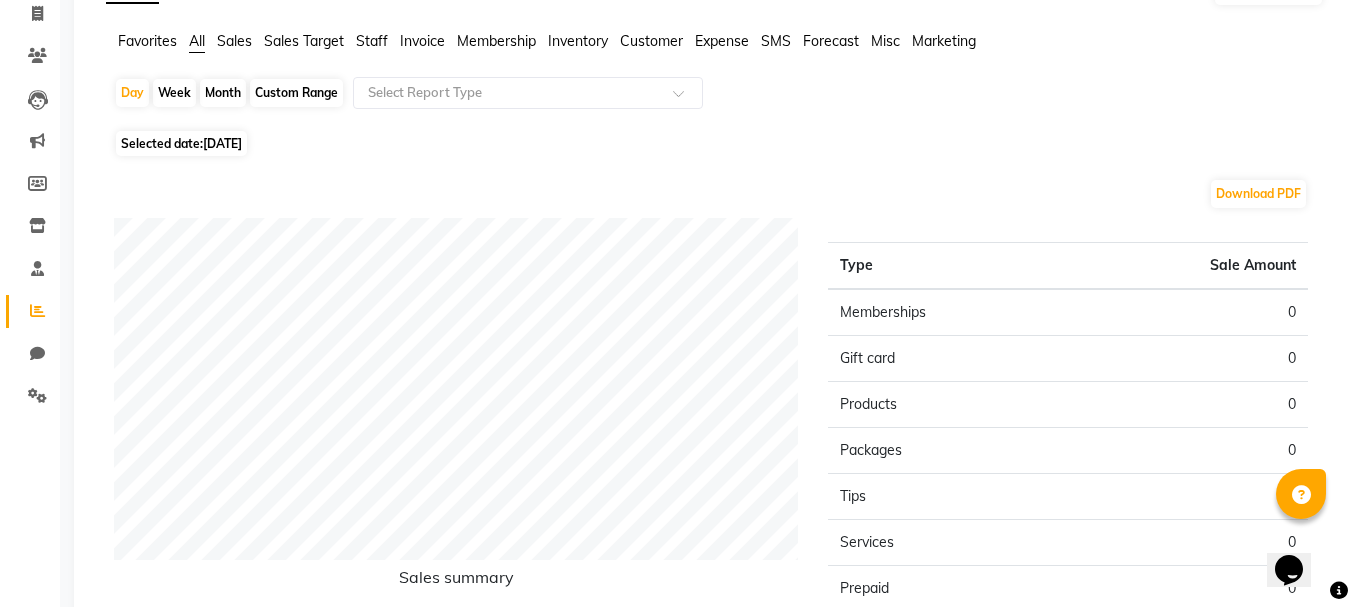 scroll, scrollTop: 0, scrollLeft: 0, axis: both 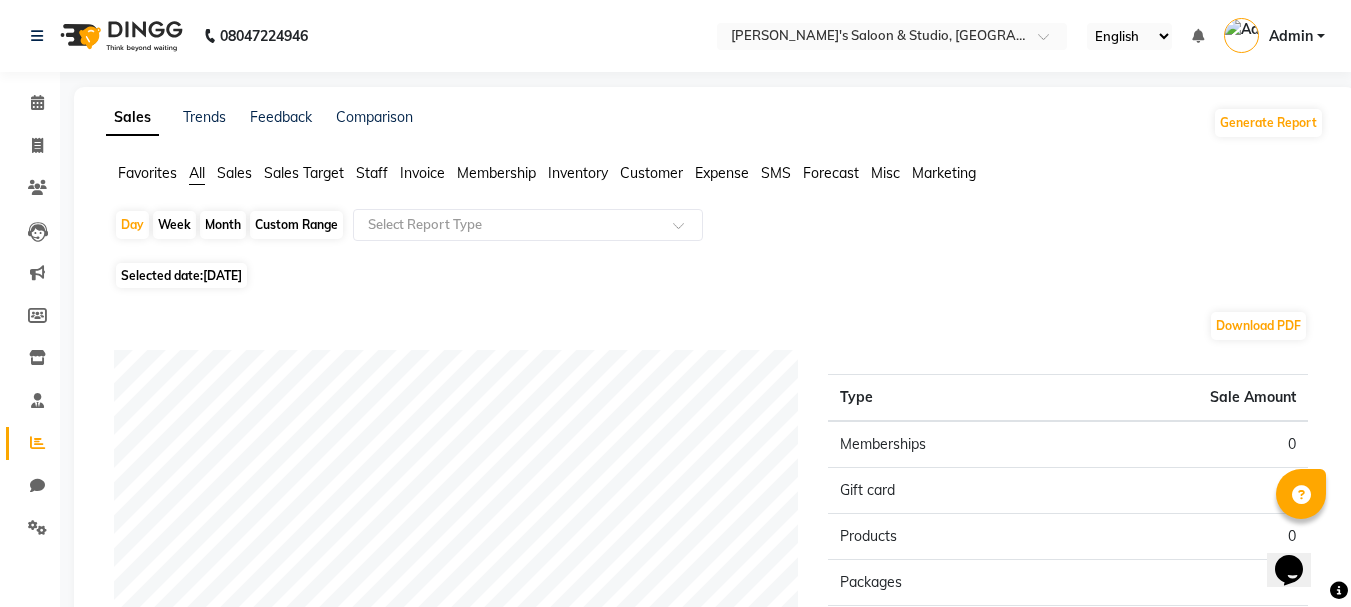click on "Sales" 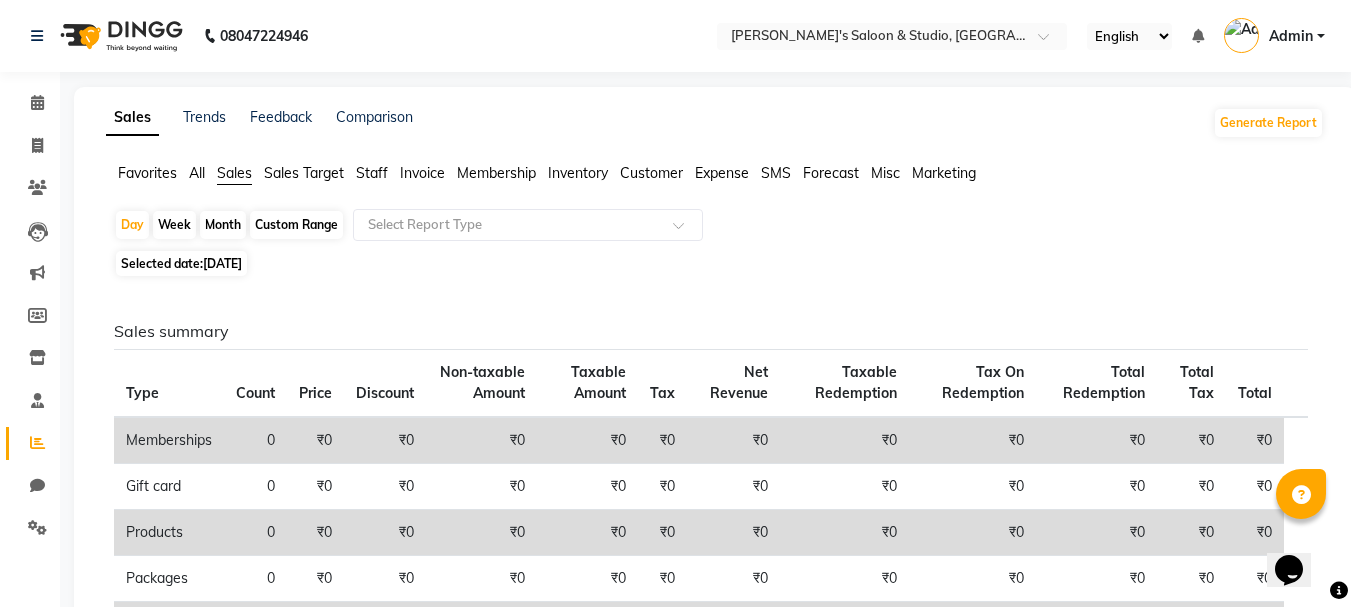 click on "Staff" 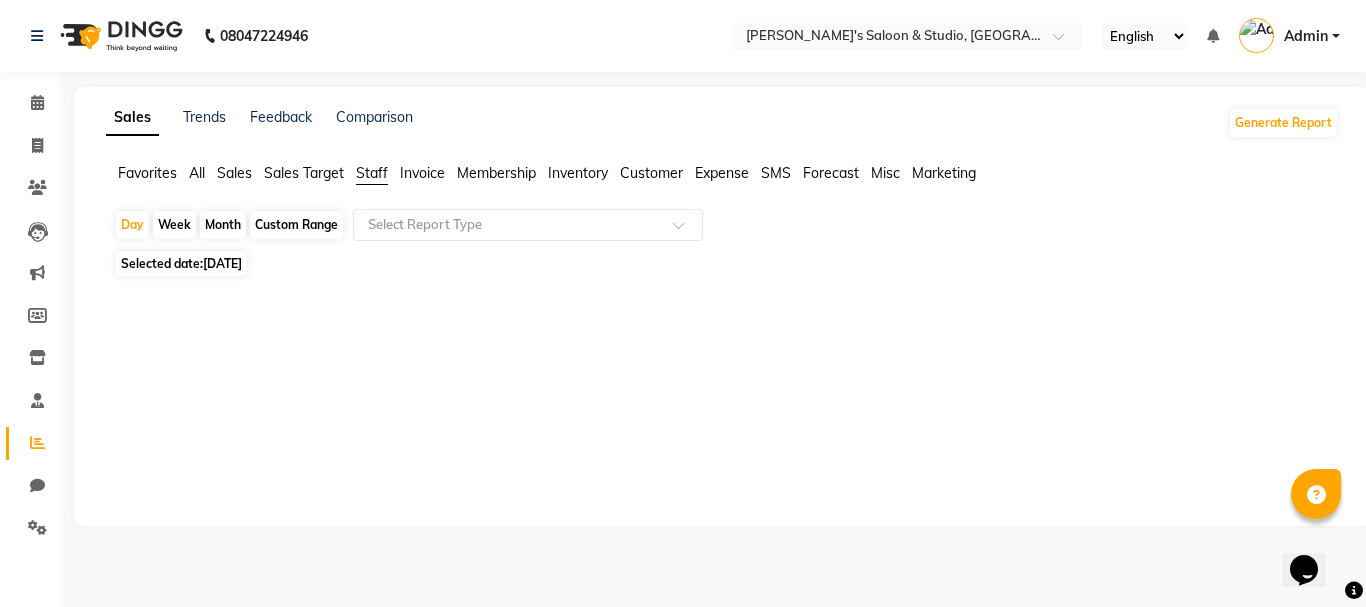 click on "Custom Range" 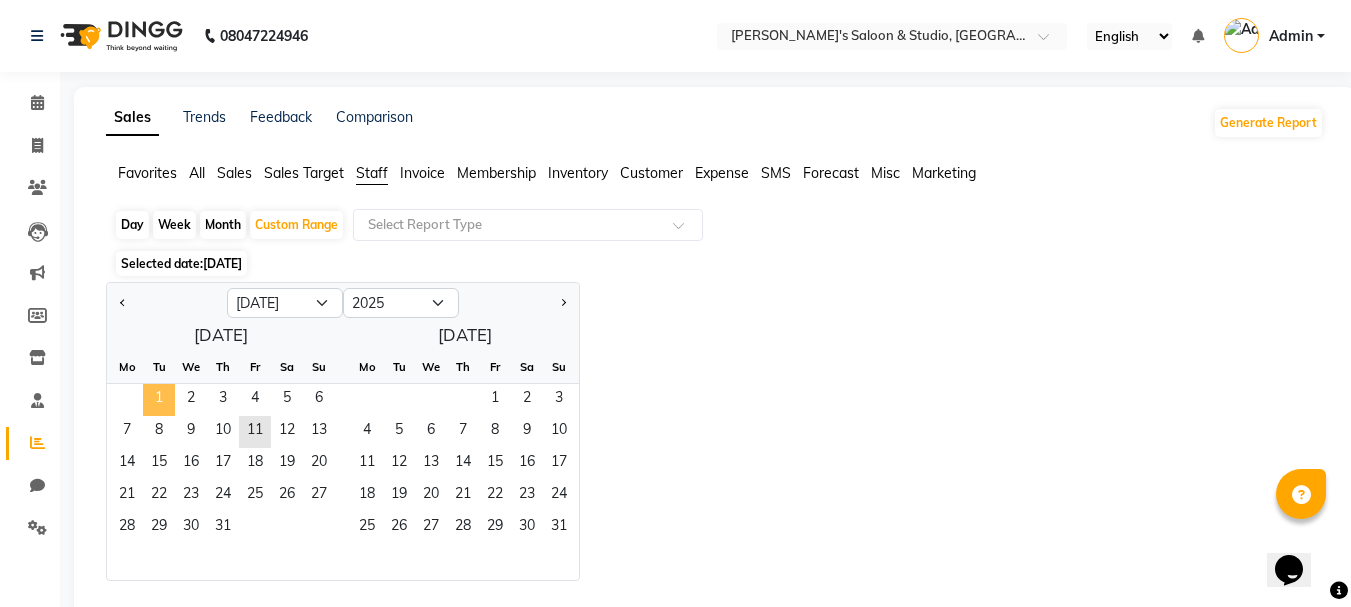 click on "1" 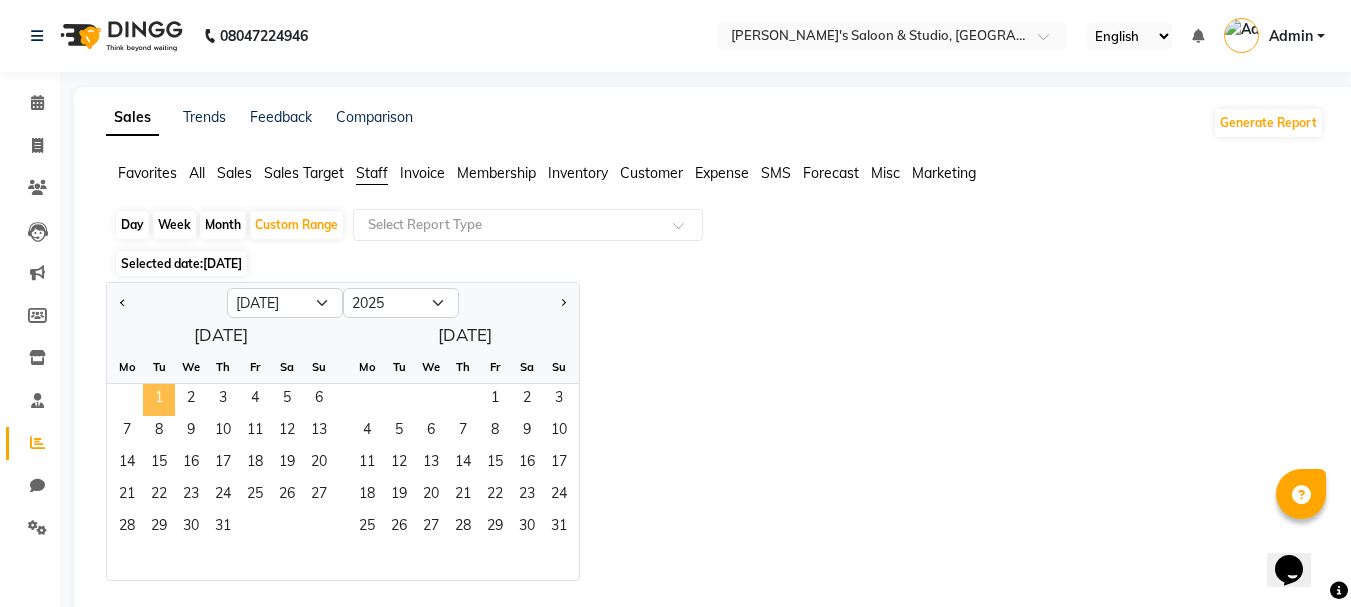 click on "1" 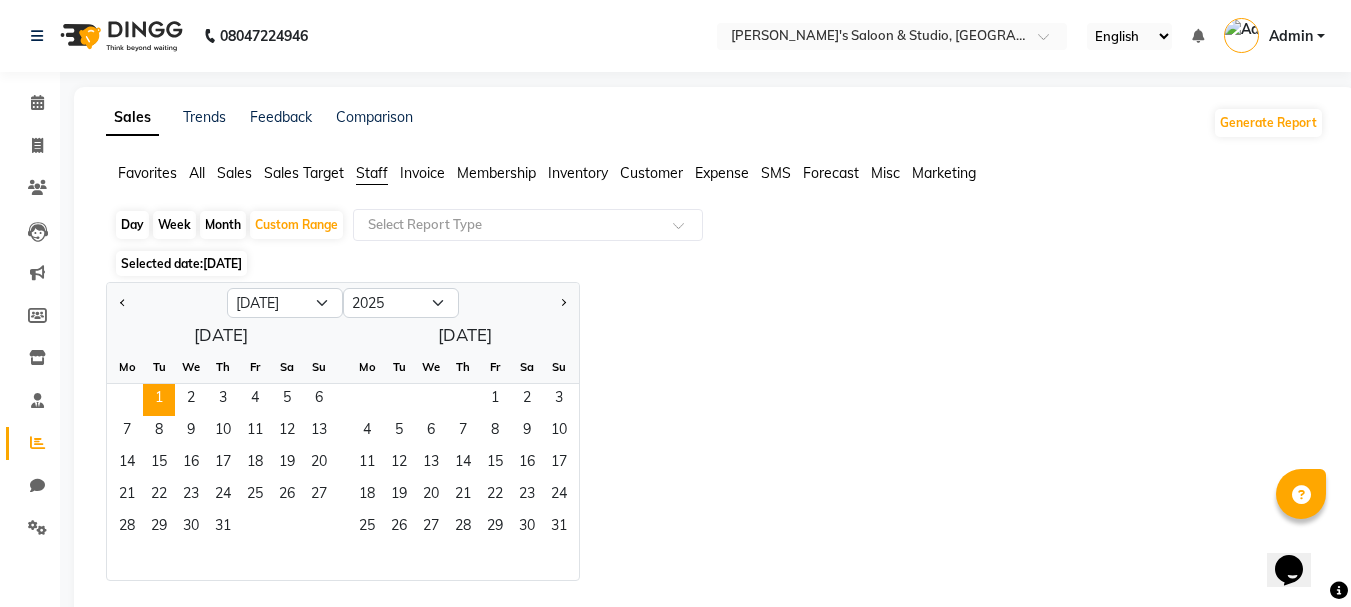 click on "Month" 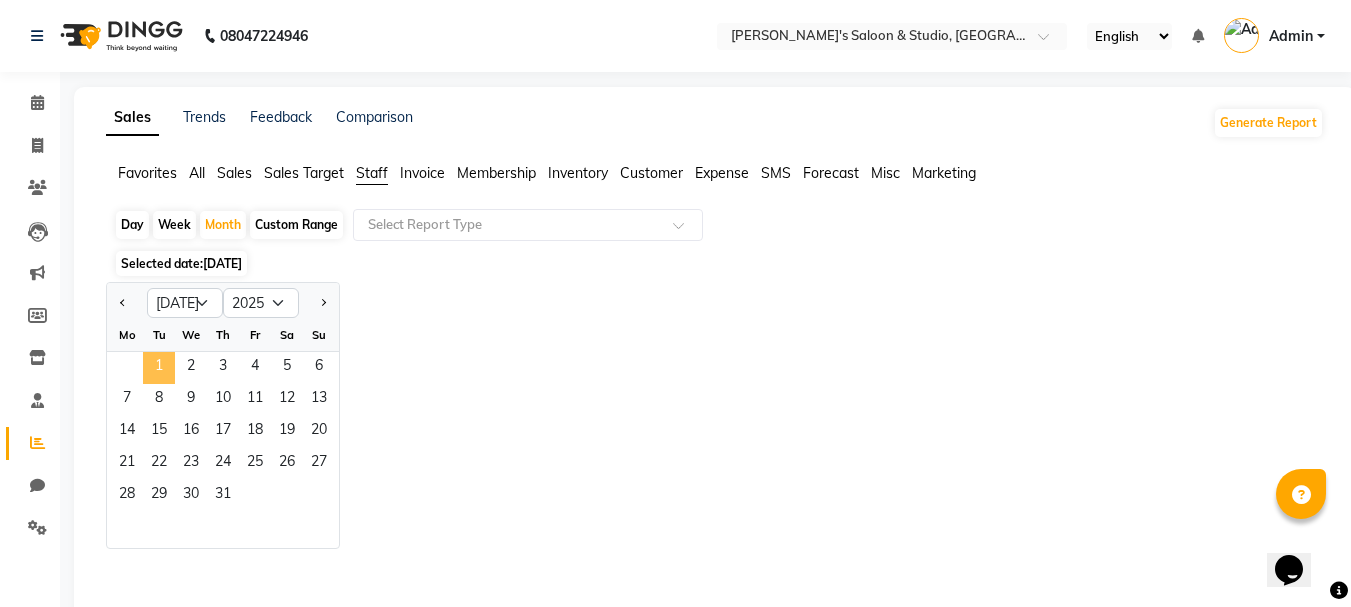 click on "1" 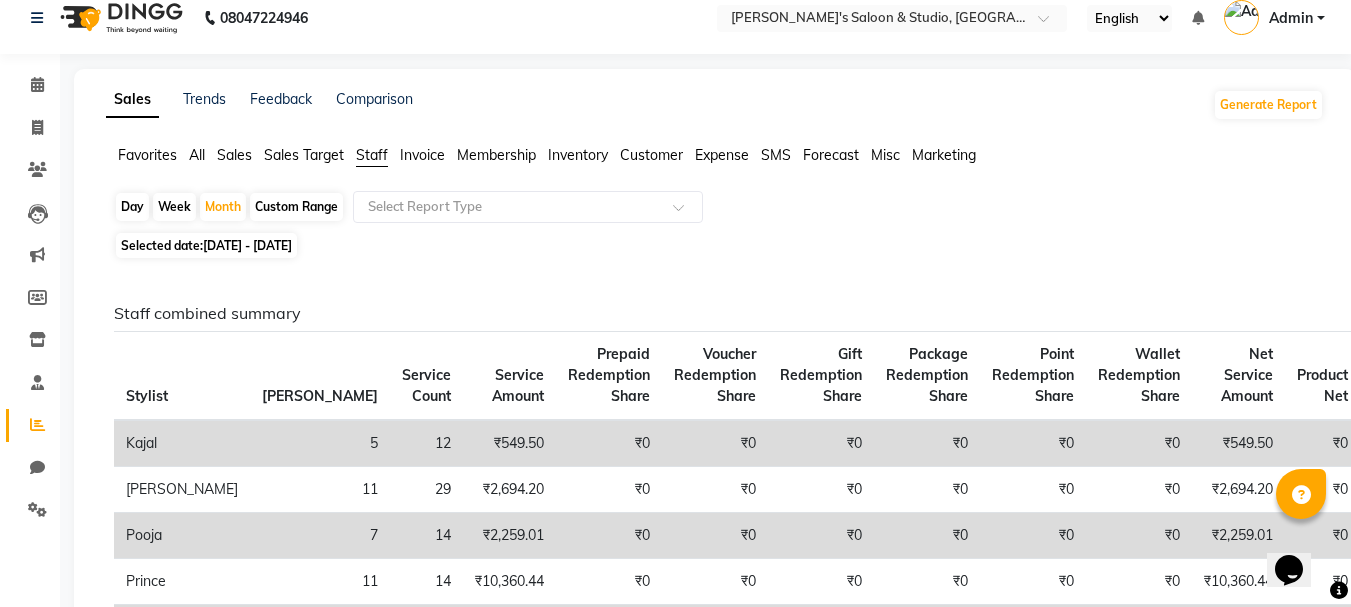 scroll, scrollTop: 0, scrollLeft: 0, axis: both 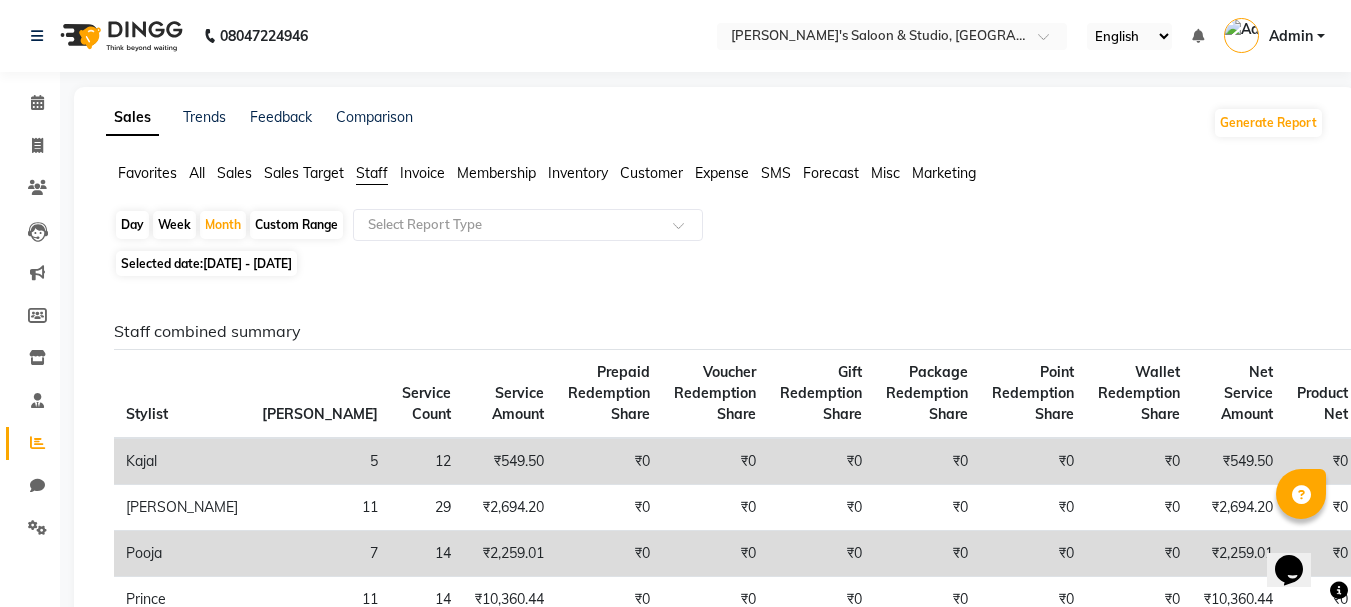 click on "Favorites All Sales Sales Target Staff Invoice Membership Inventory Customer Expense SMS Forecast Misc Marketing" 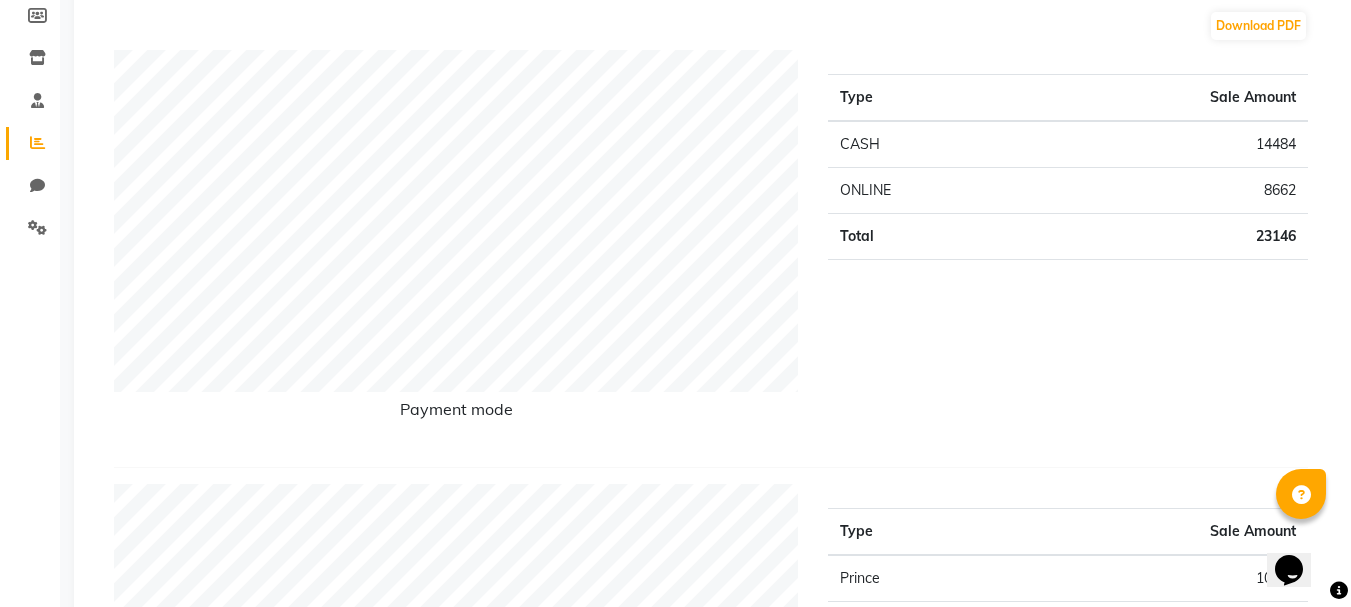 scroll, scrollTop: 100, scrollLeft: 0, axis: vertical 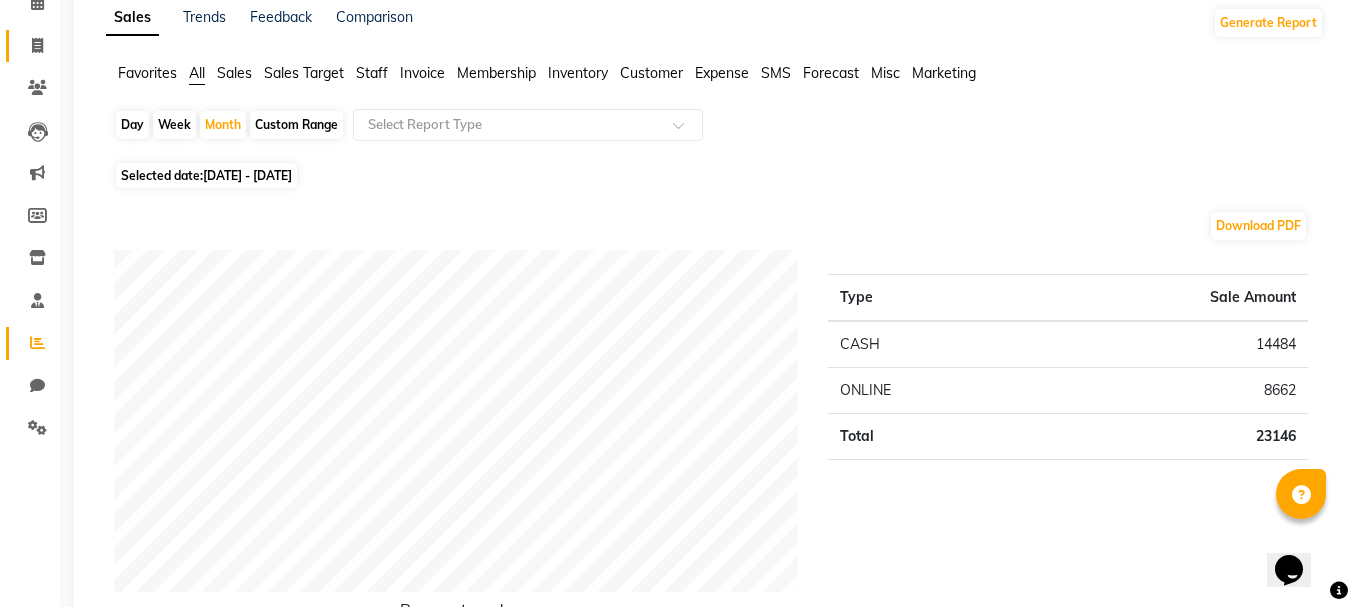 drag, startPoint x: 38, startPoint y: 32, endPoint x: 125, endPoint y: 73, distance: 96.17692 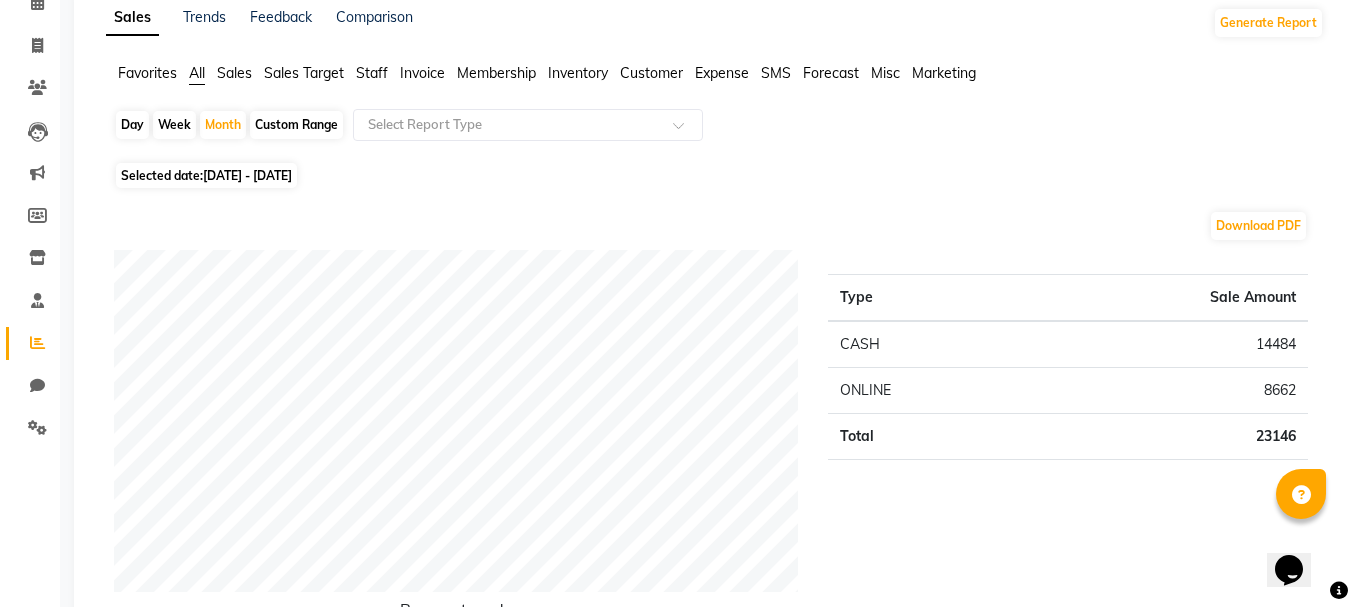 select on "service" 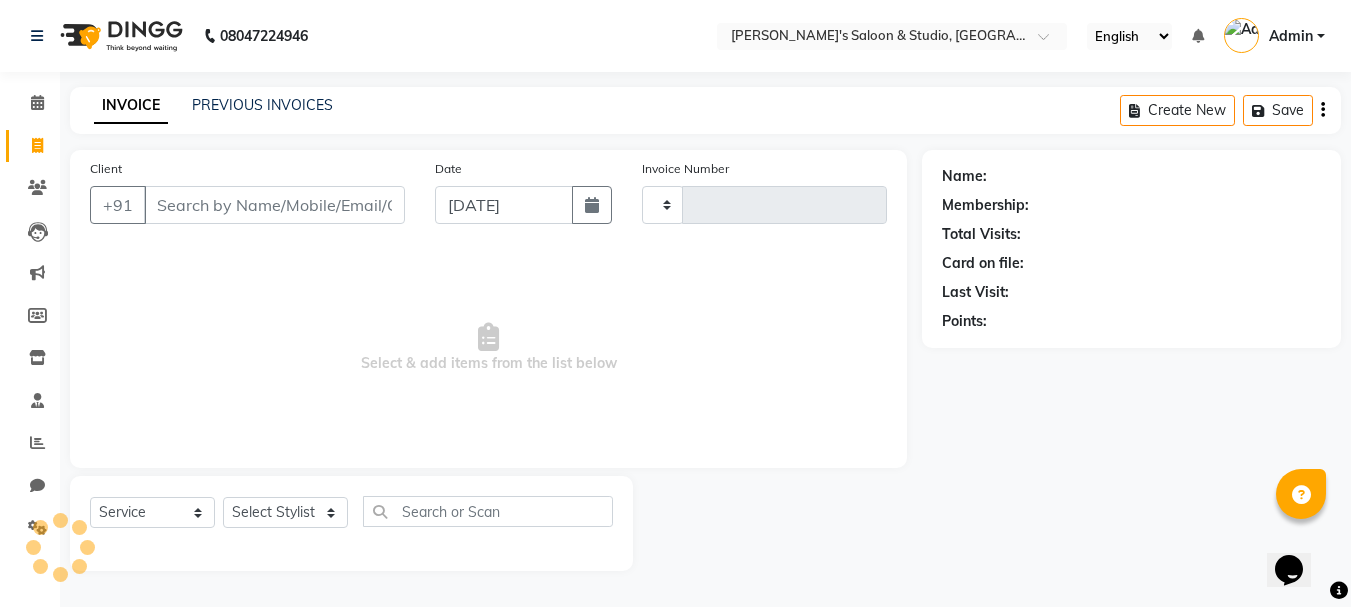 type on "0440" 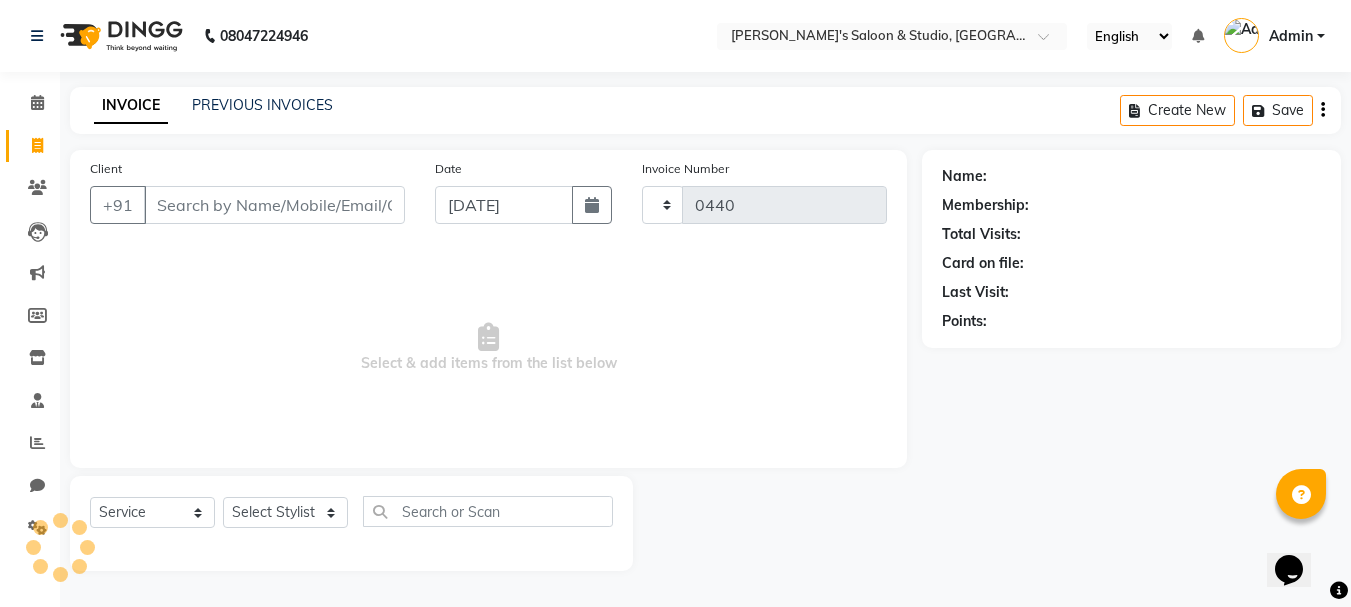 select on "7536" 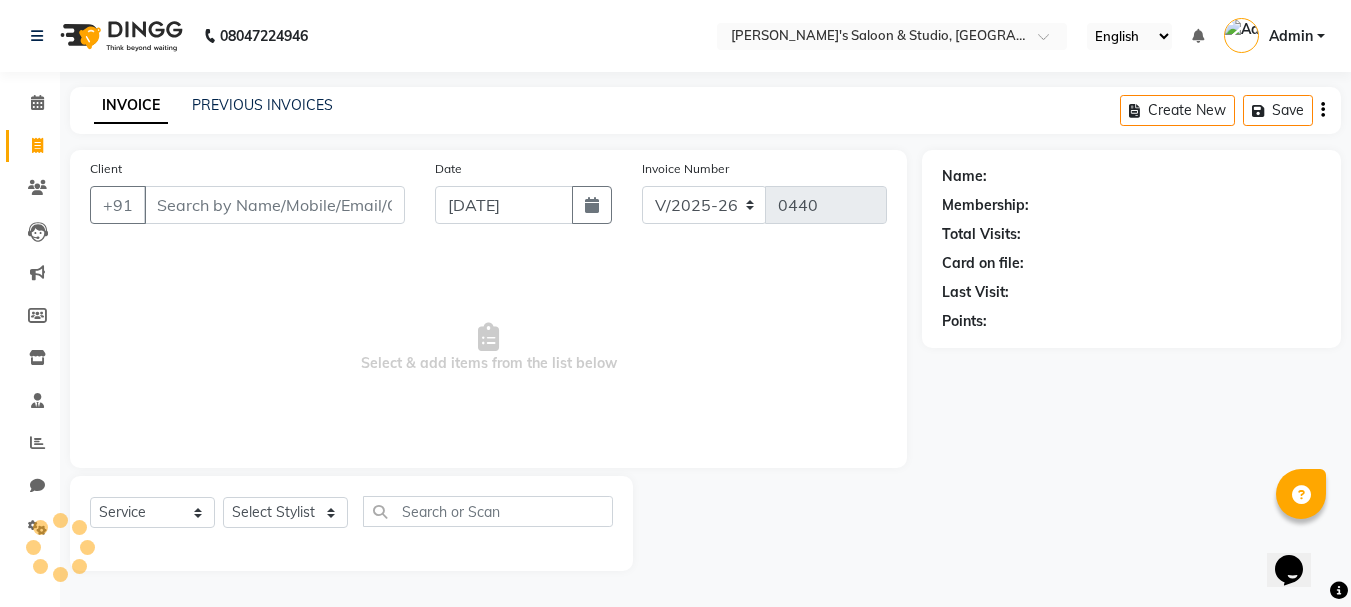 scroll, scrollTop: 0, scrollLeft: 0, axis: both 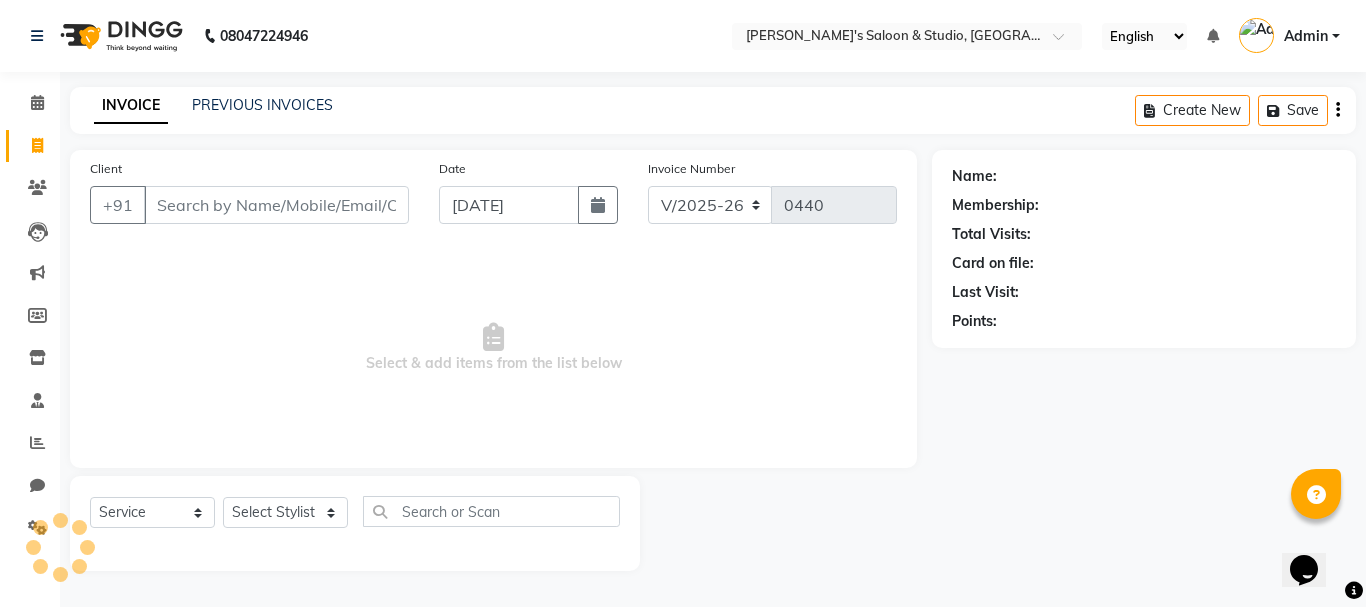 click on "Client +91" 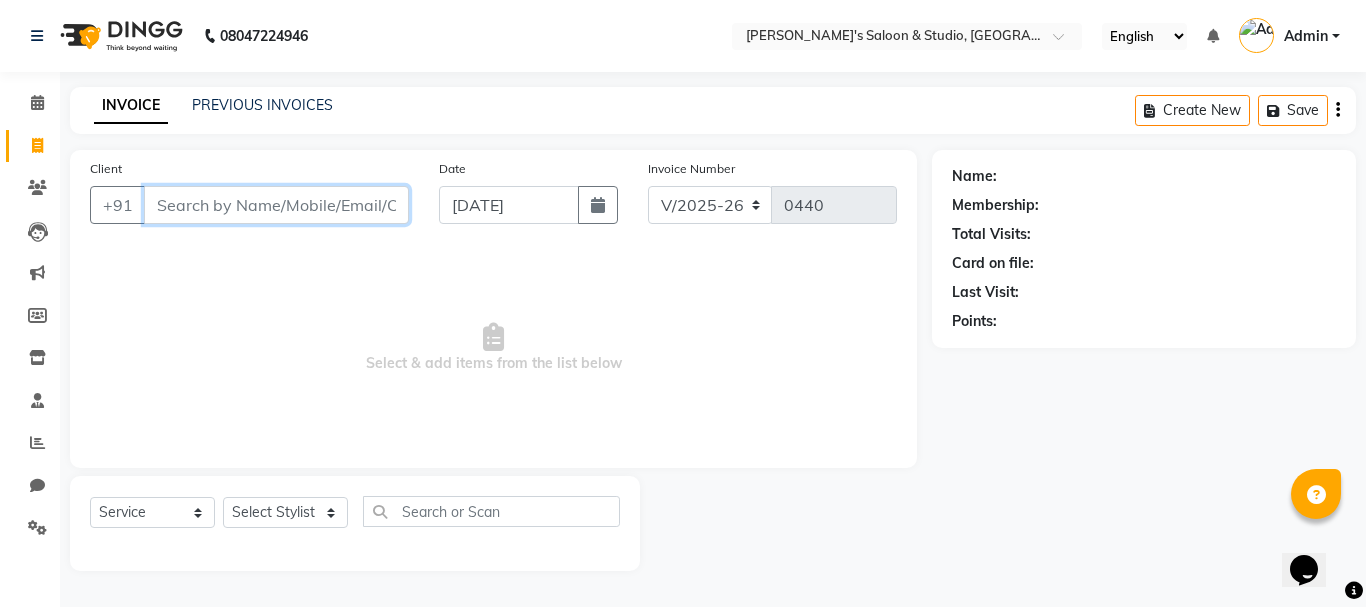 click on "Client" at bounding box center [276, 205] 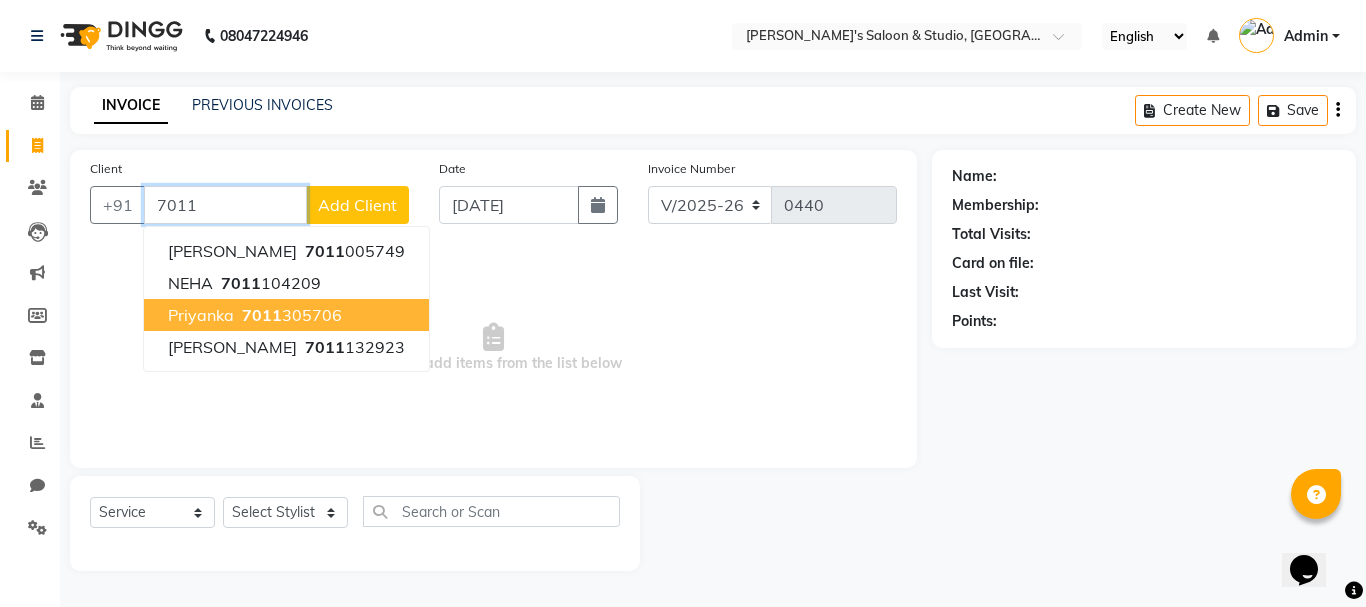 click on "7011" at bounding box center (262, 315) 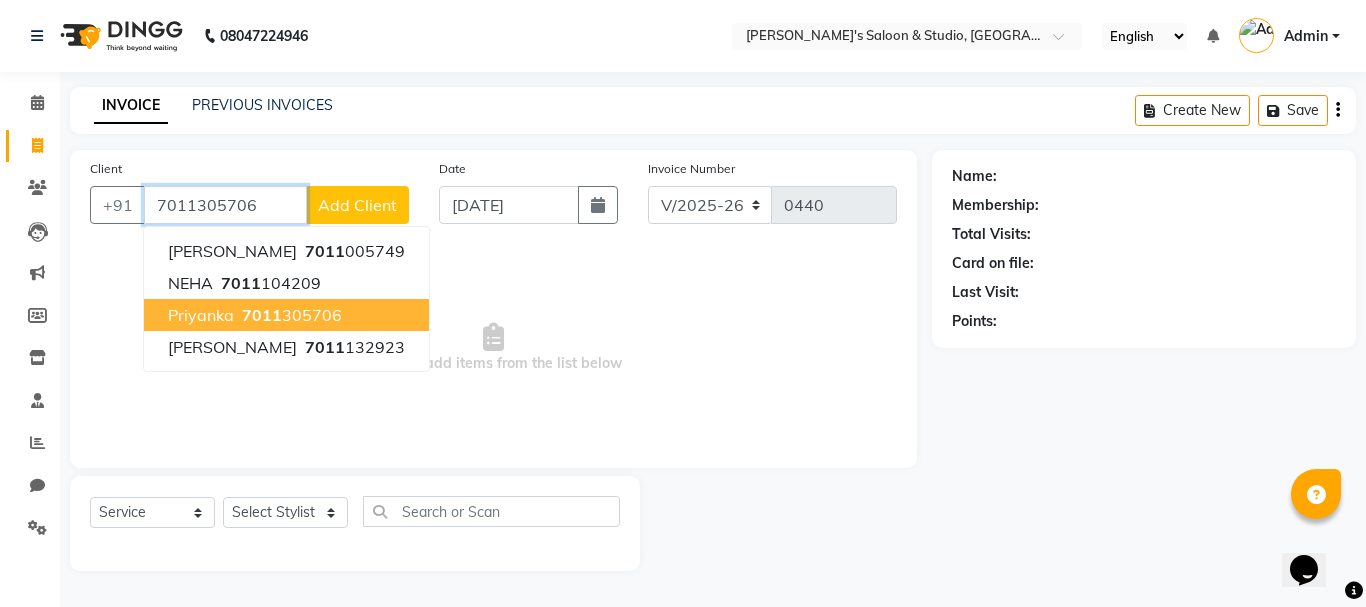 type on "7011305706" 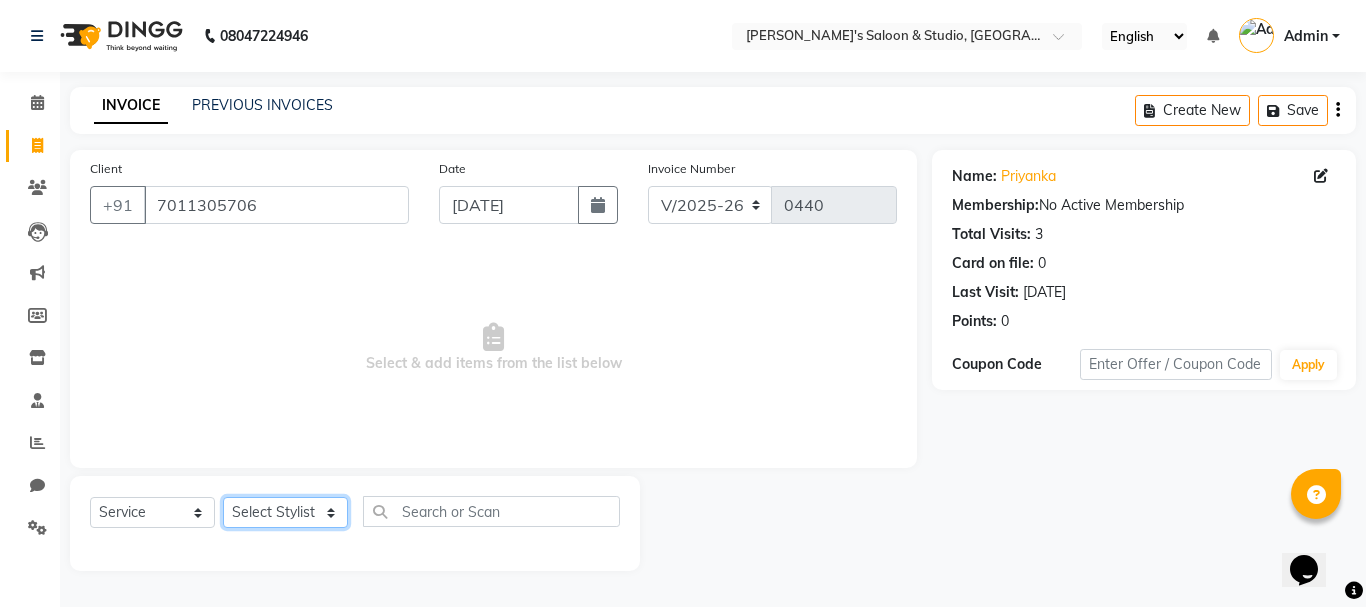 click on "Select Stylist [PERSON_NAME] Pooja [PERSON_NAME] [PERSON_NAME] Shjar" 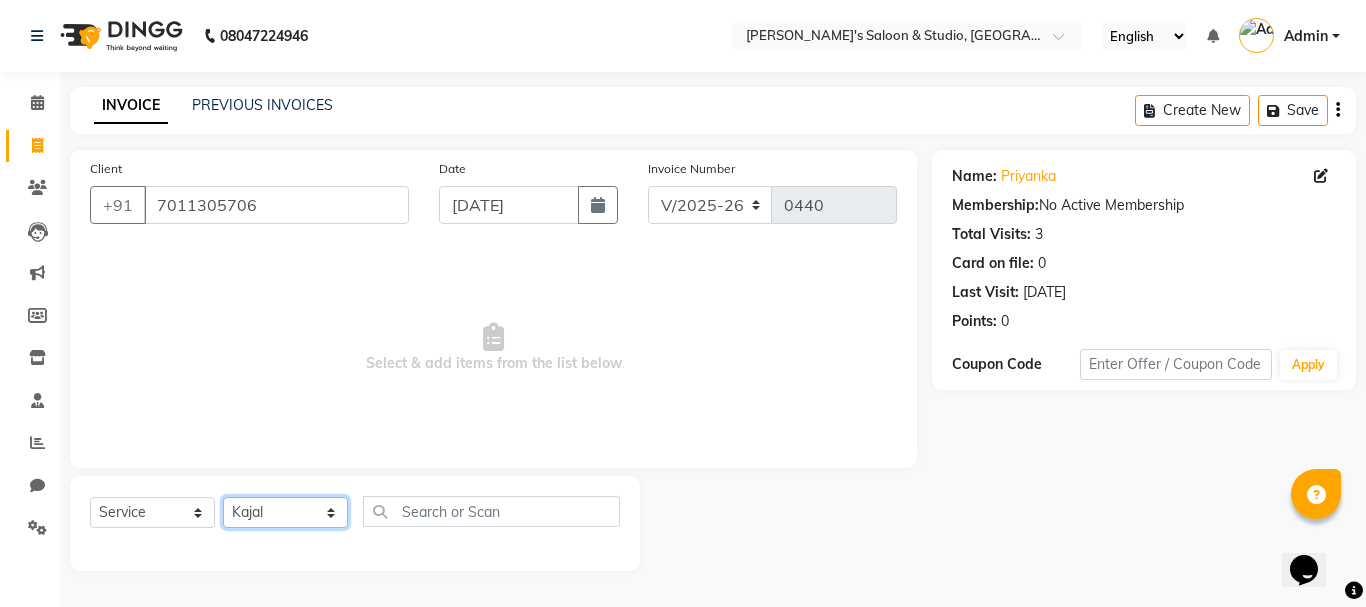 click on "Select Stylist [PERSON_NAME] Pooja [PERSON_NAME] [PERSON_NAME] Shjar" 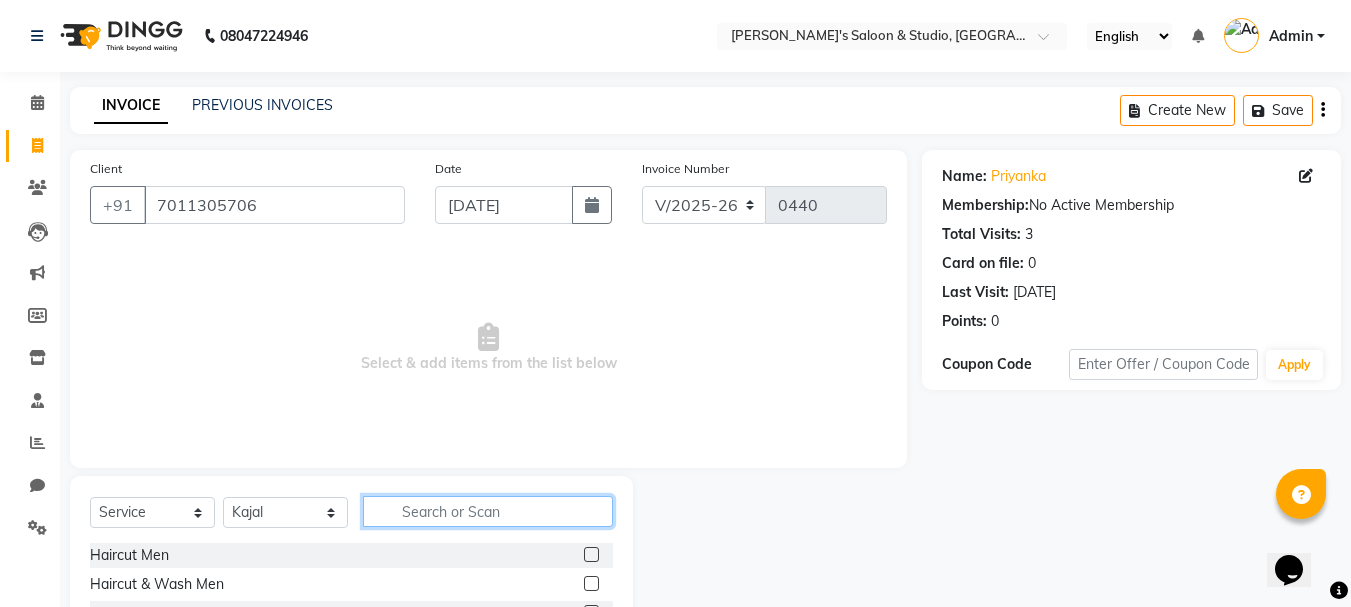 click 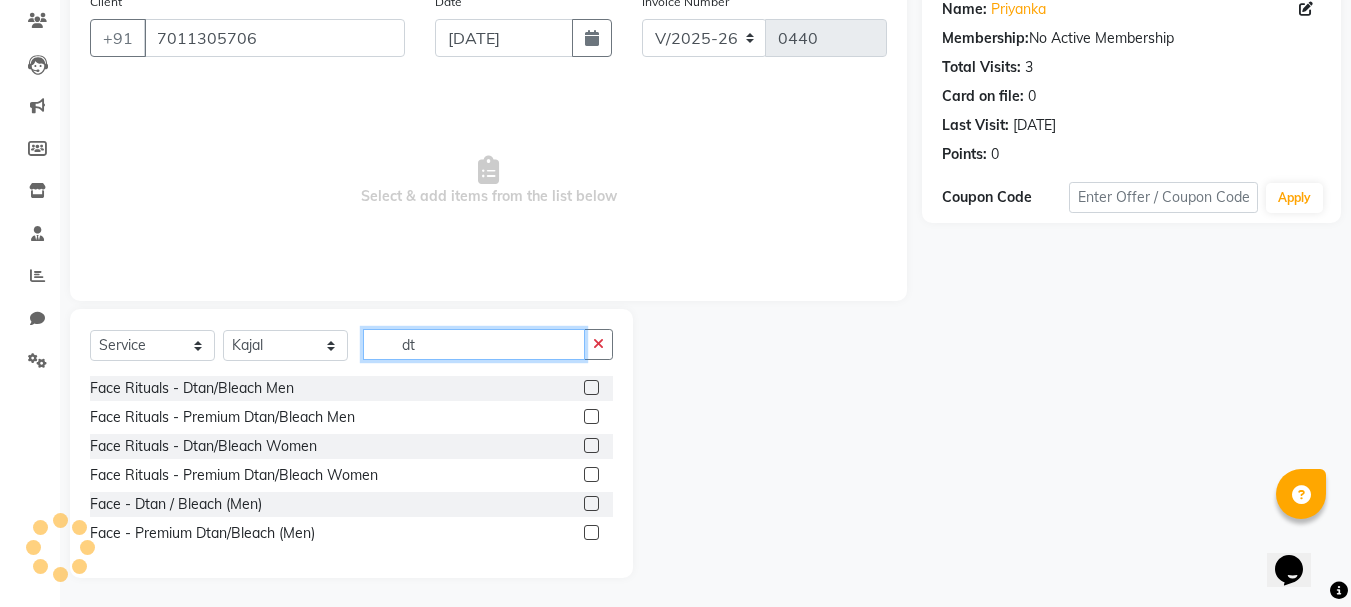 scroll, scrollTop: 168, scrollLeft: 0, axis: vertical 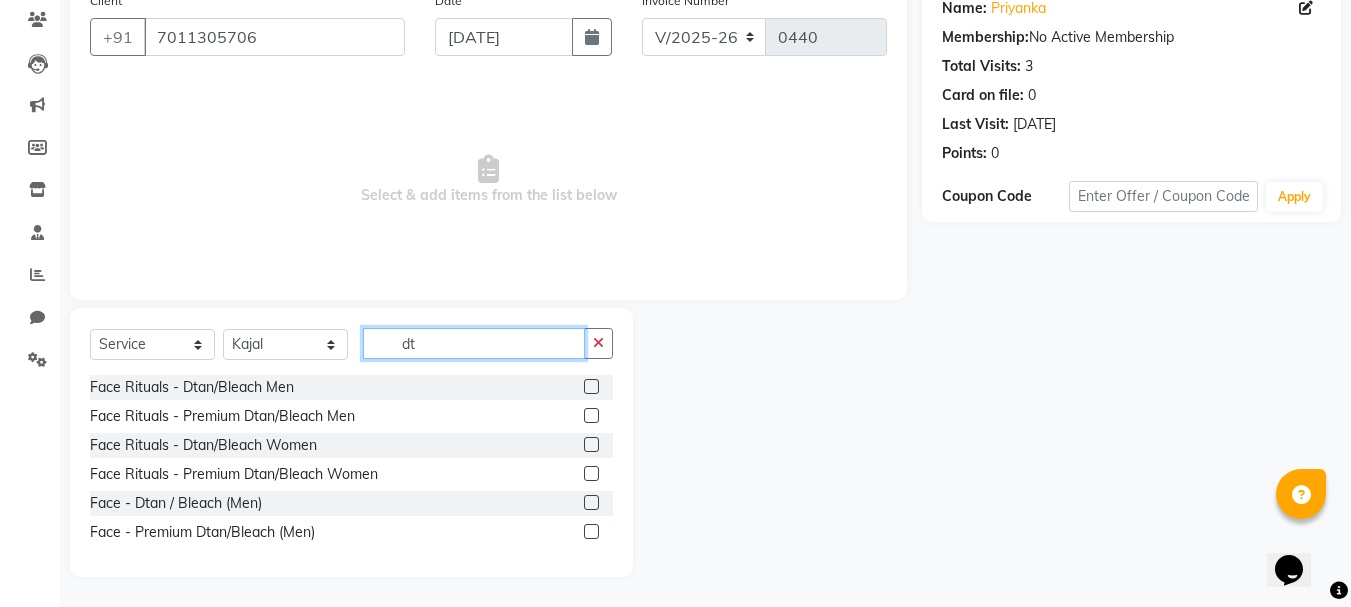 type on "dt" 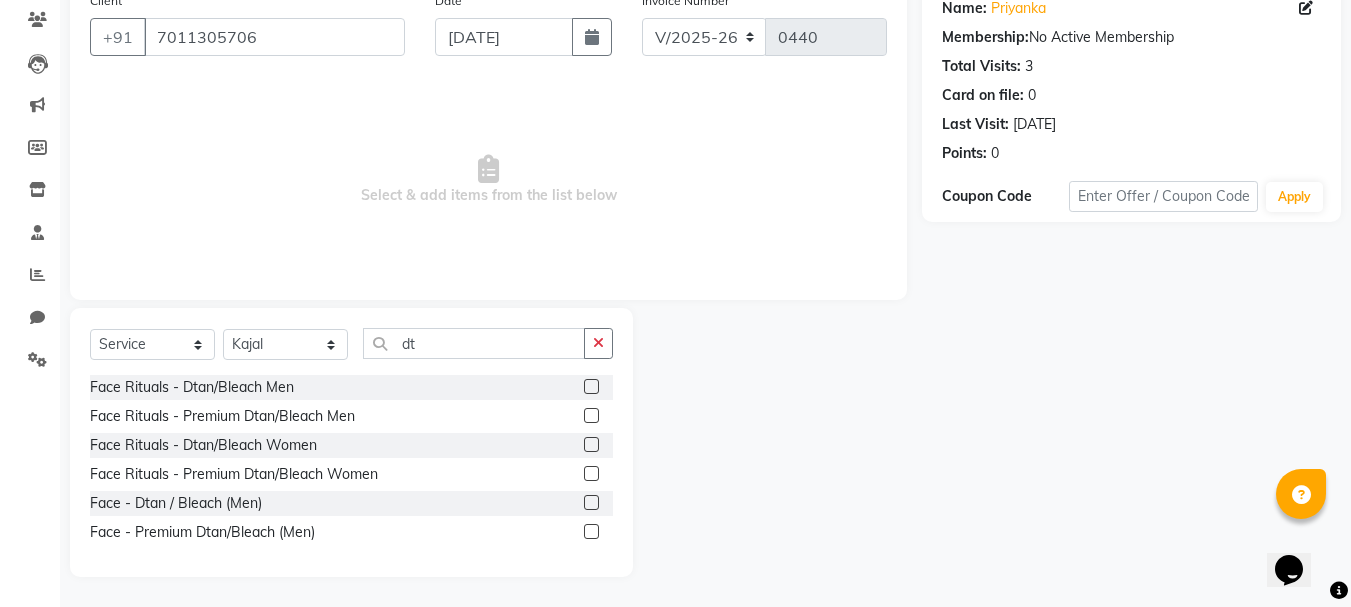 click 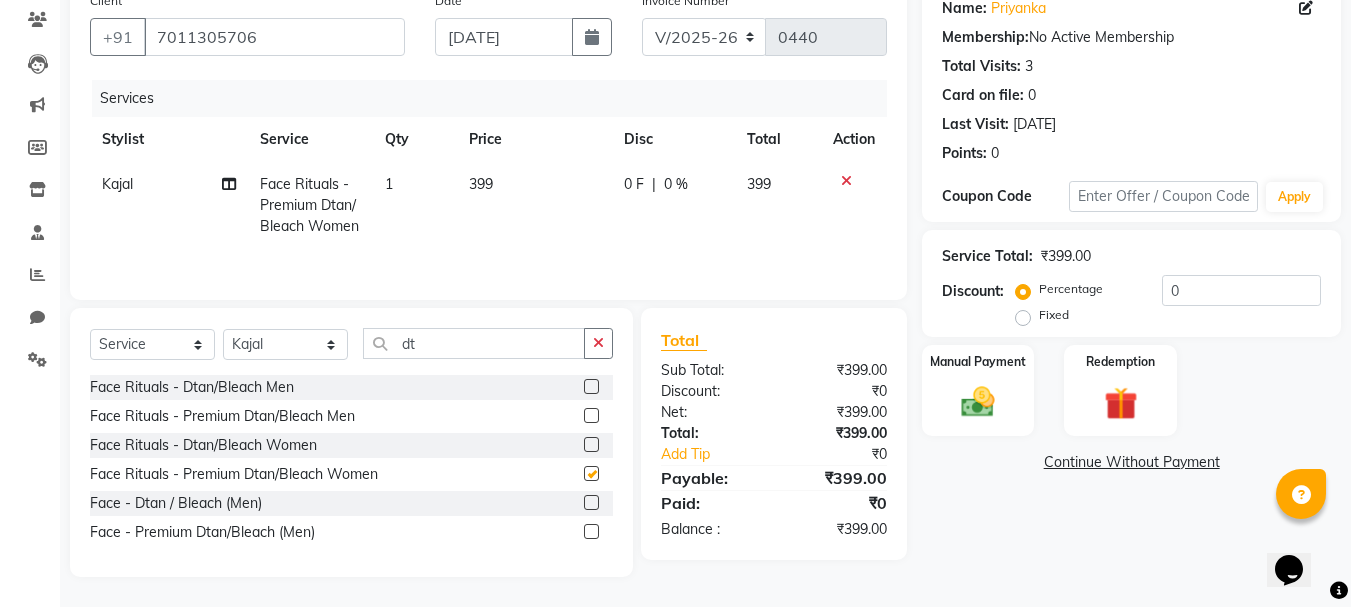 checkbox on "false" 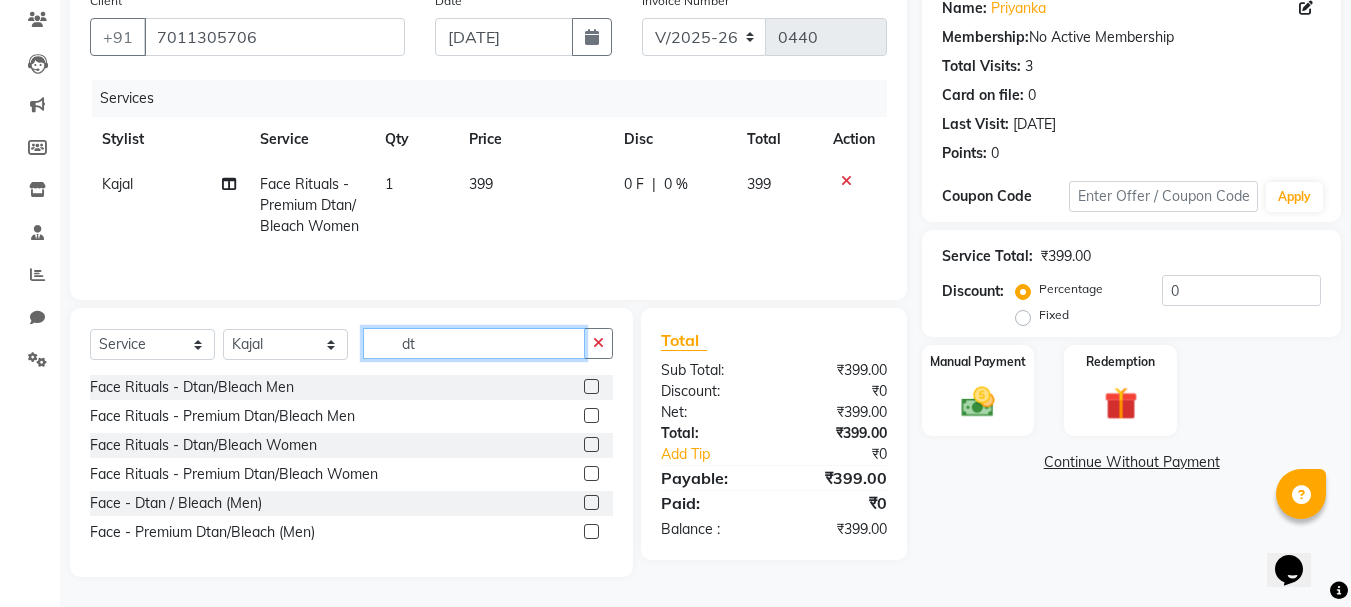 click on "dt" 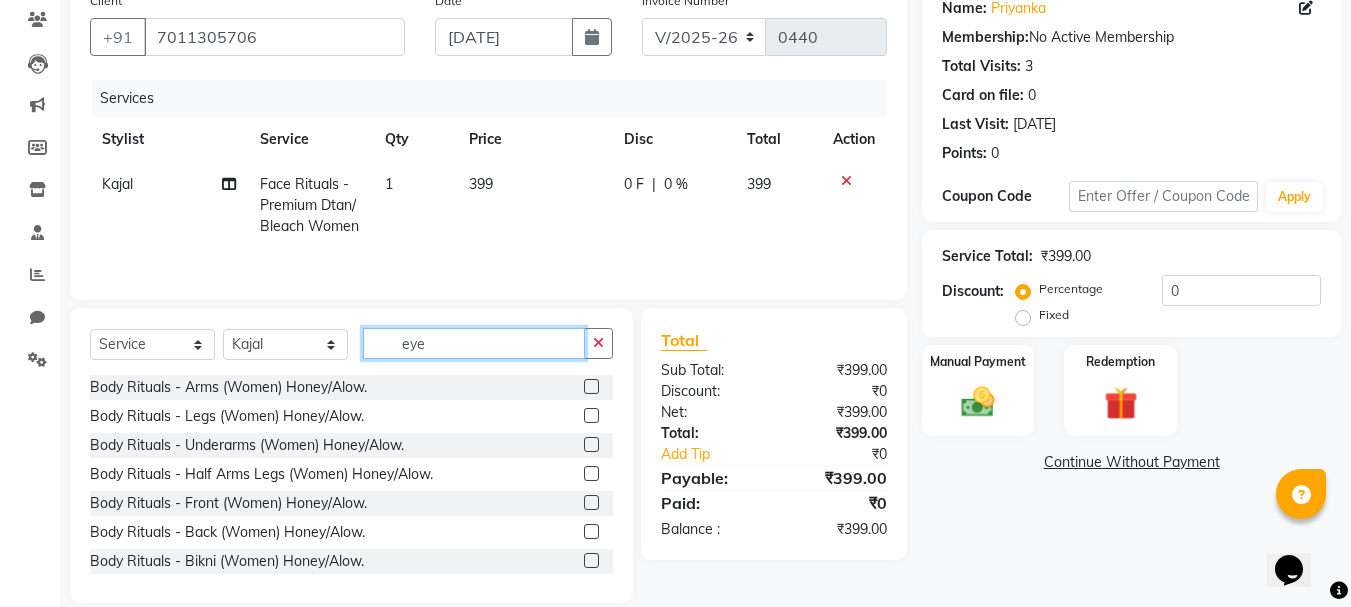scroll, scrollTop: 151, scrollLeft: 0, axis: vertical 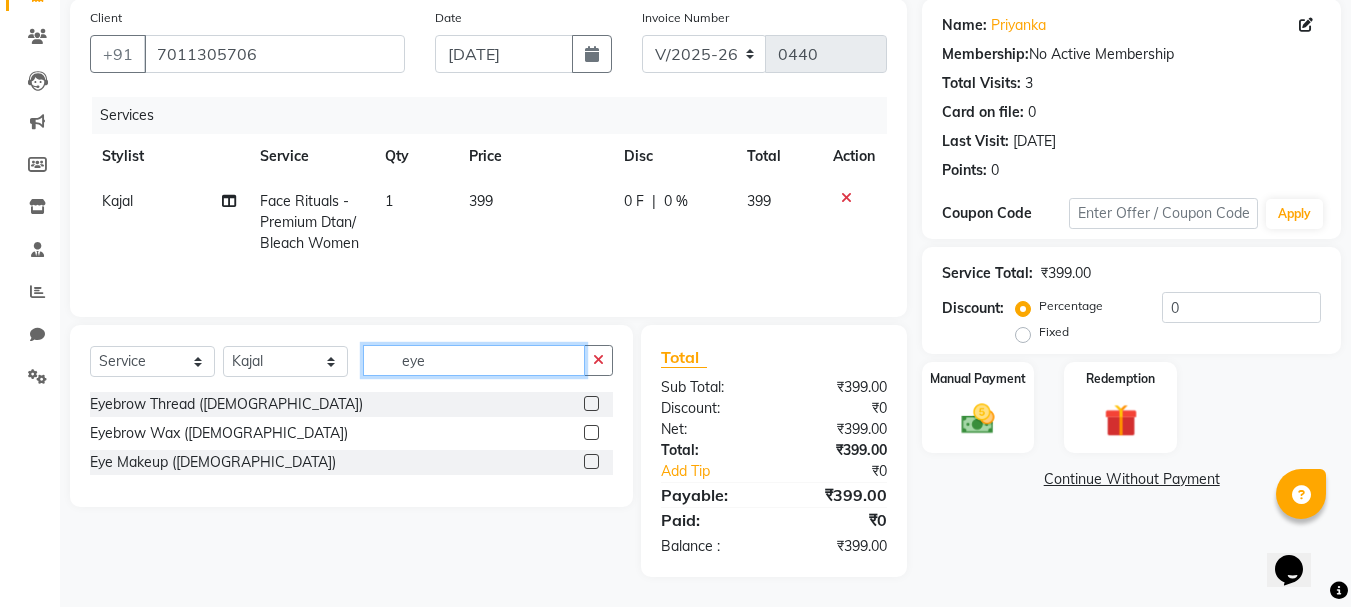 type on "eye" 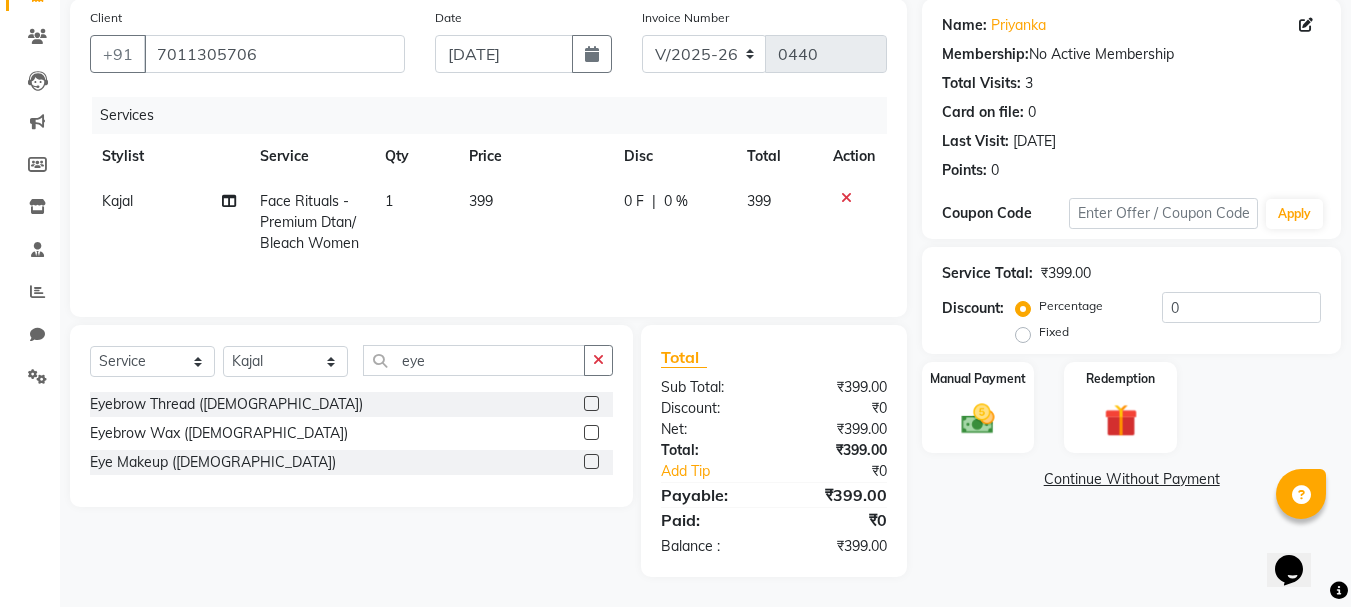 click 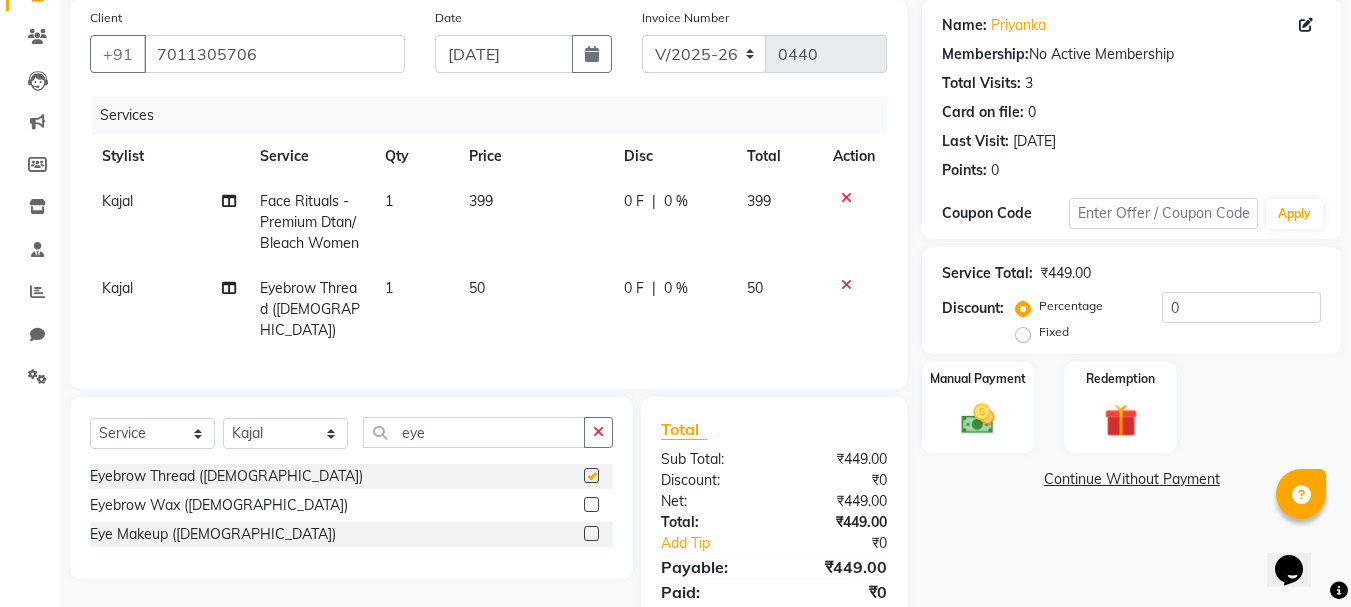 checkbox on "false" 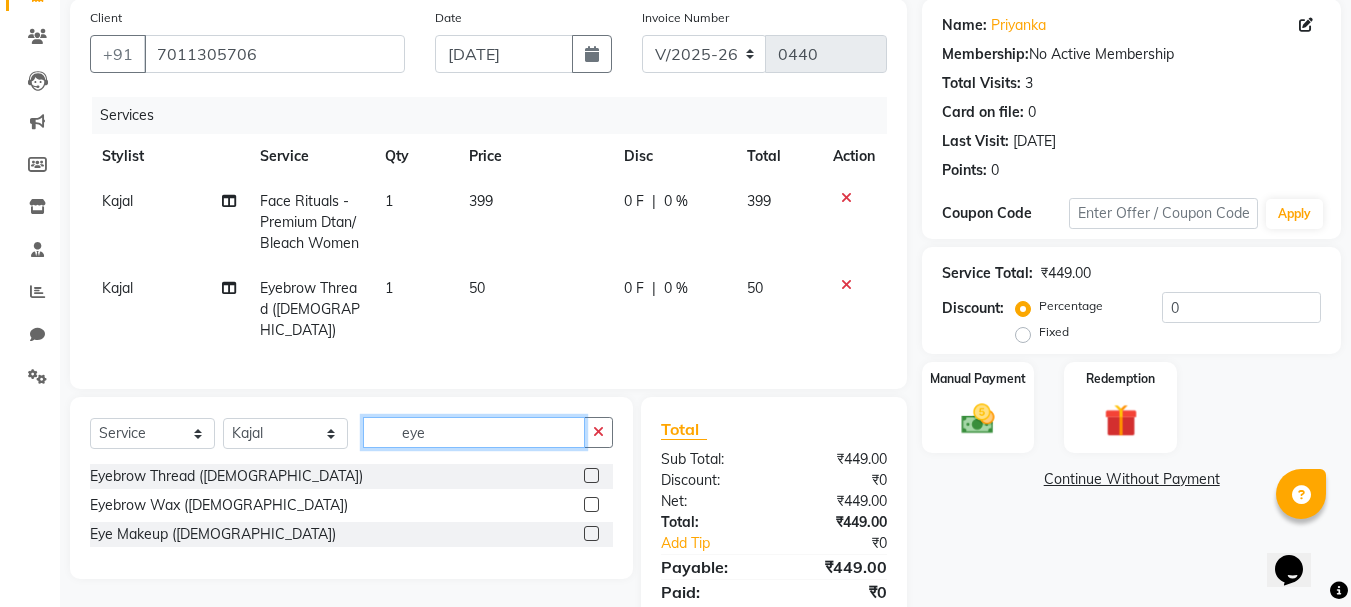 click on "eye" 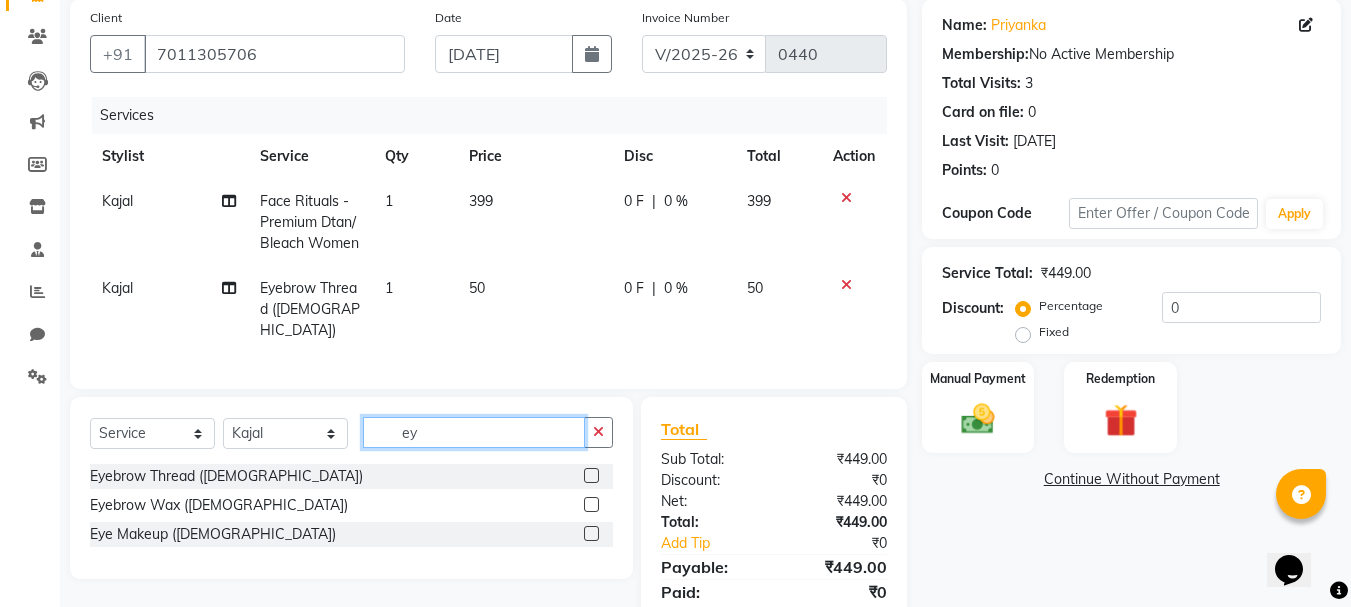 type on "e" 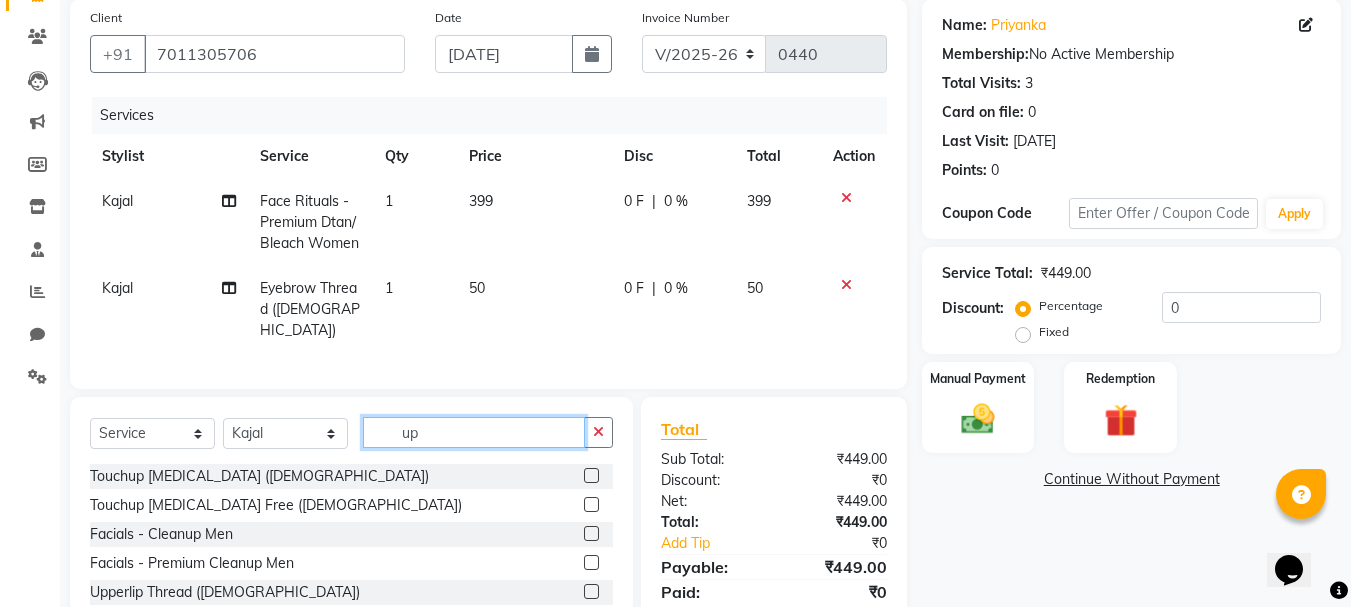 scroll, scrollTop: 260, scrollLeft: 0, axis: vertical 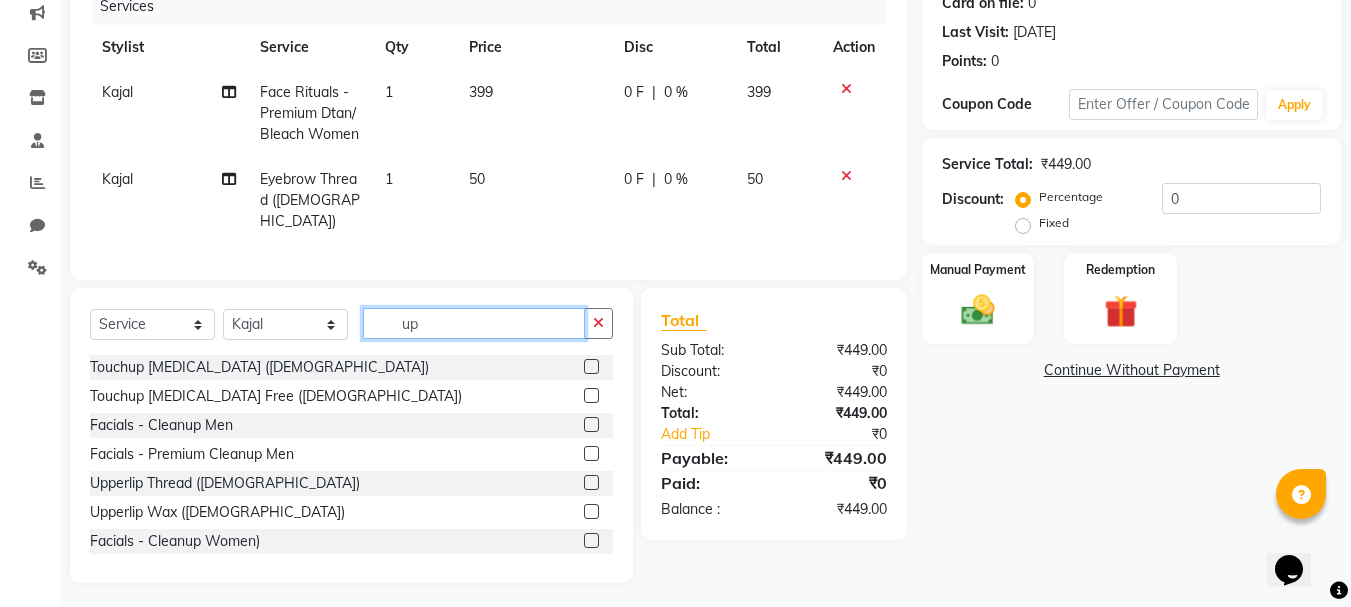 type on "up" 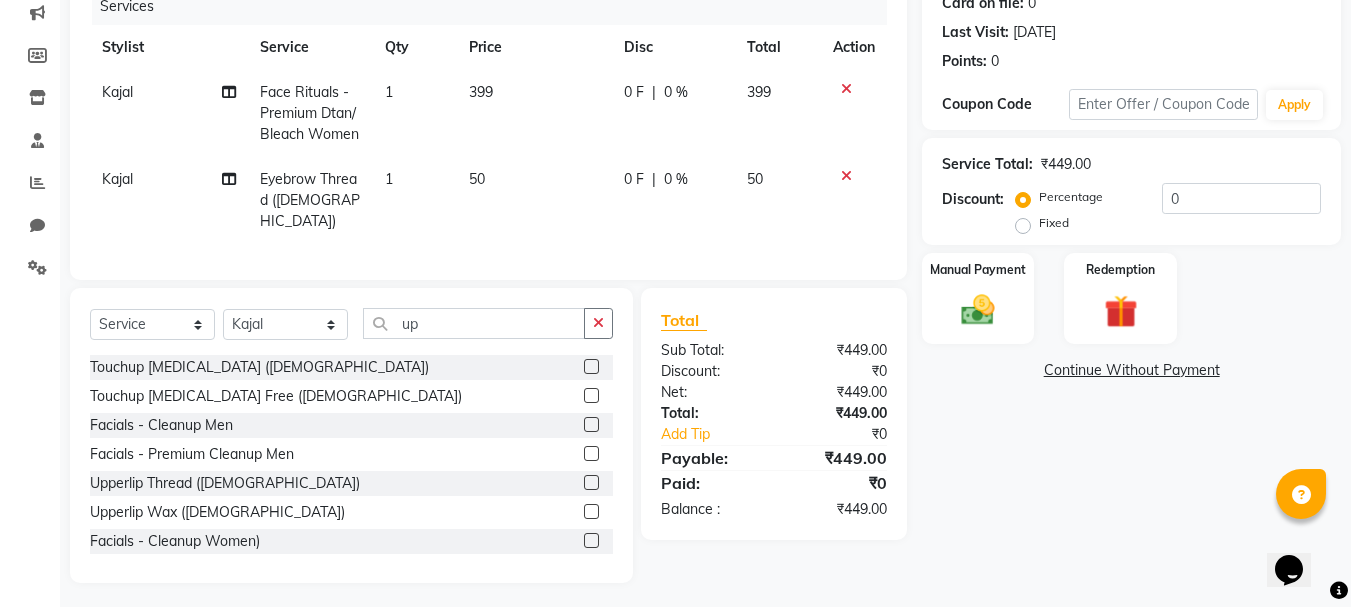 click 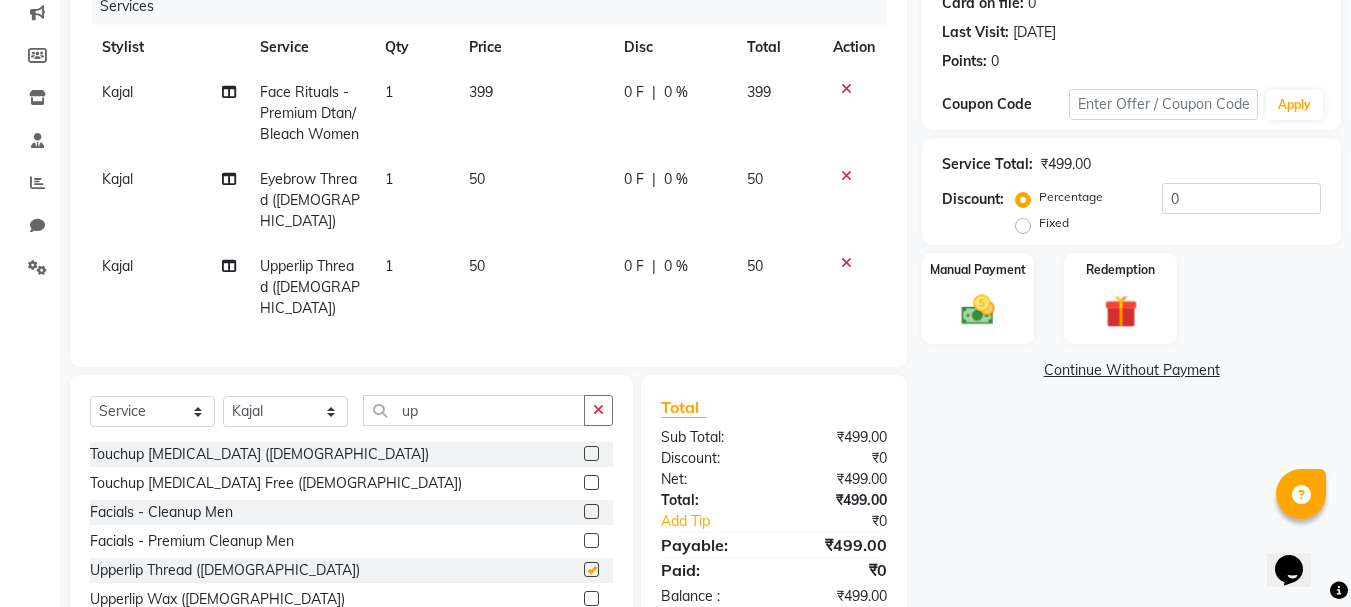 checkbox on "false" 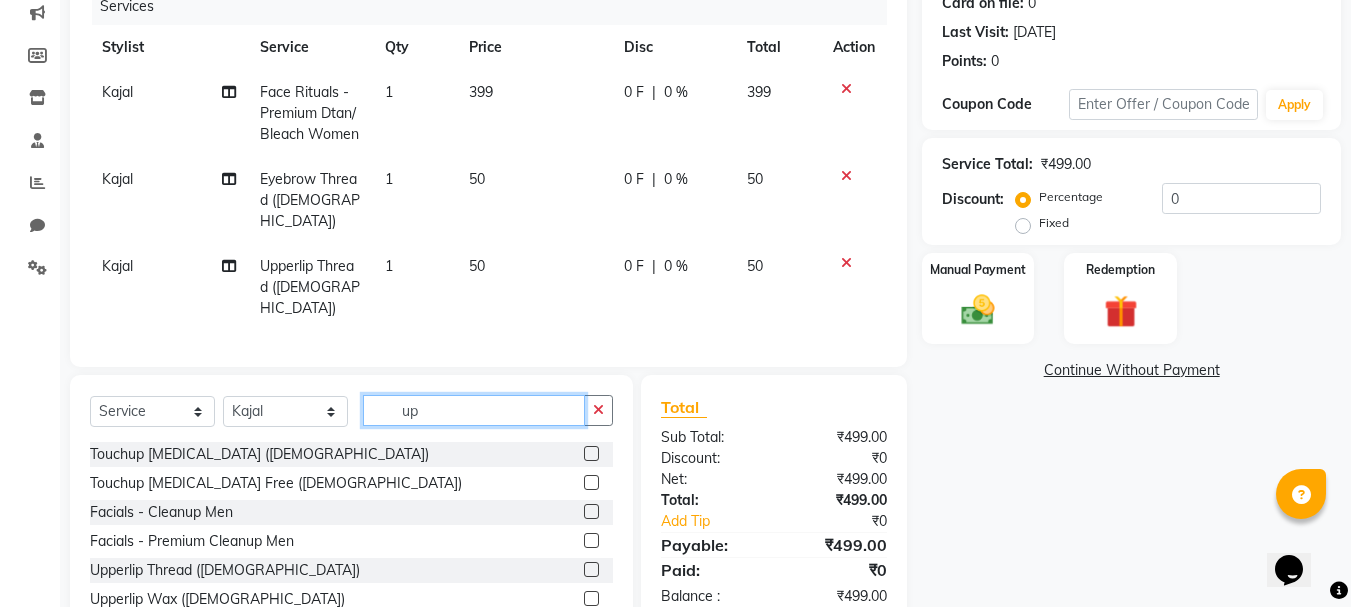 click on "up" 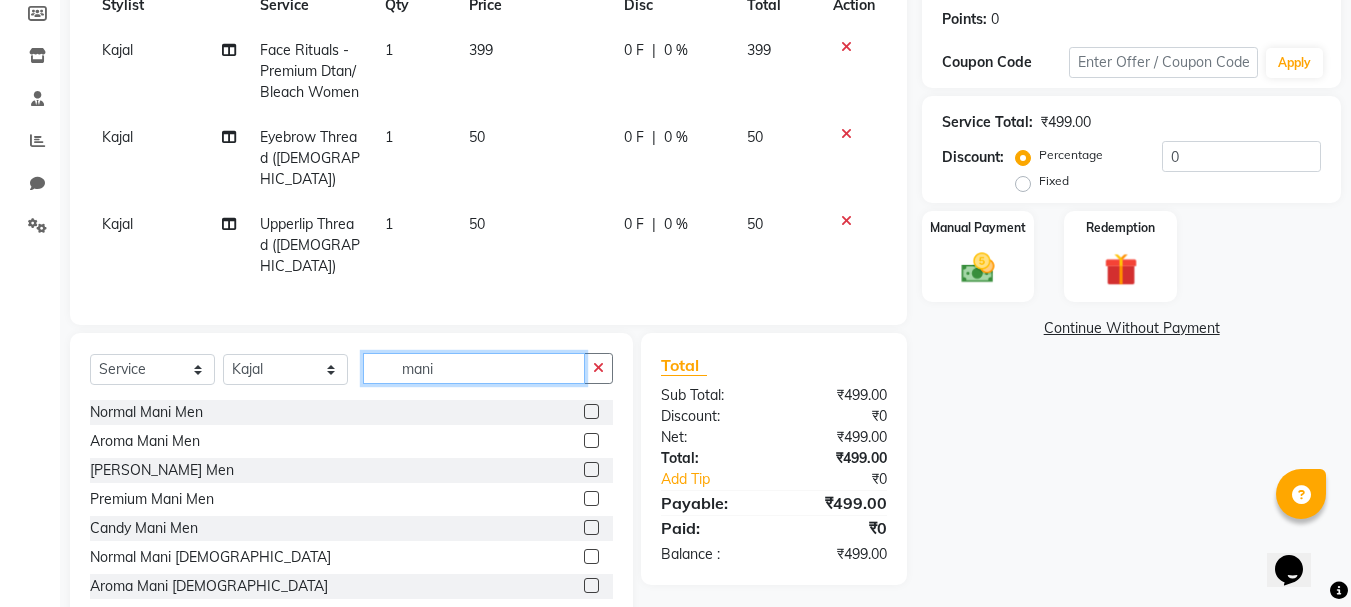scroll, scrollTop: 326, scrollLeft: 0, axis: vertical 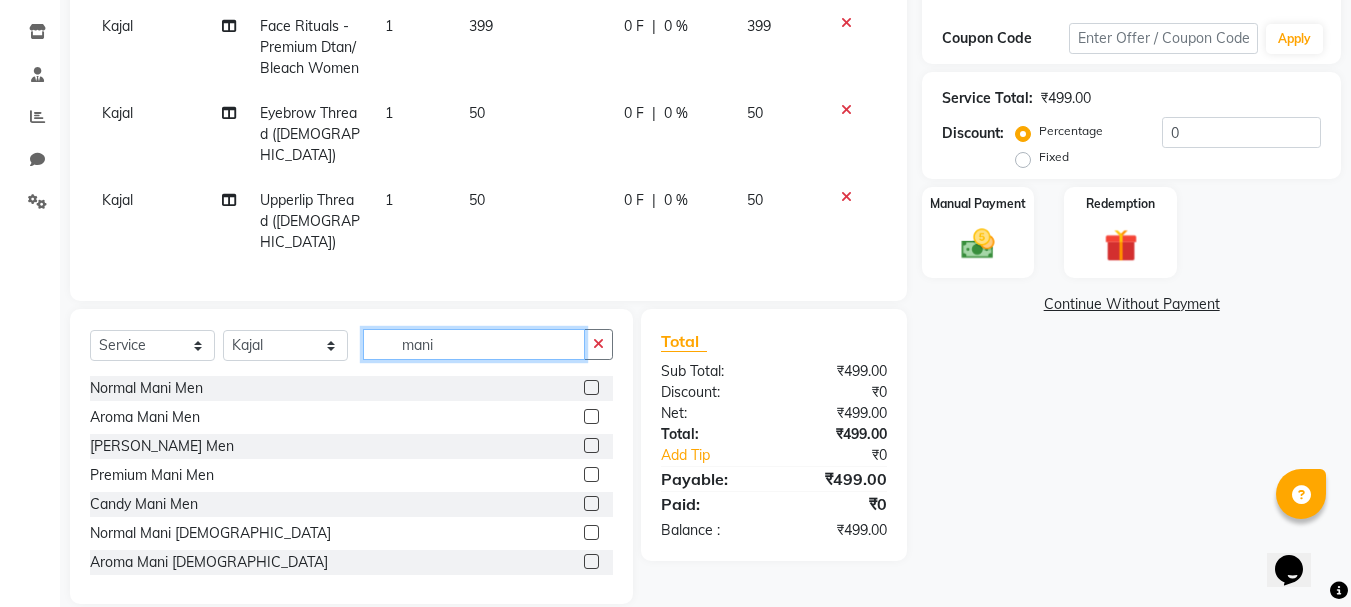 type on "mani" 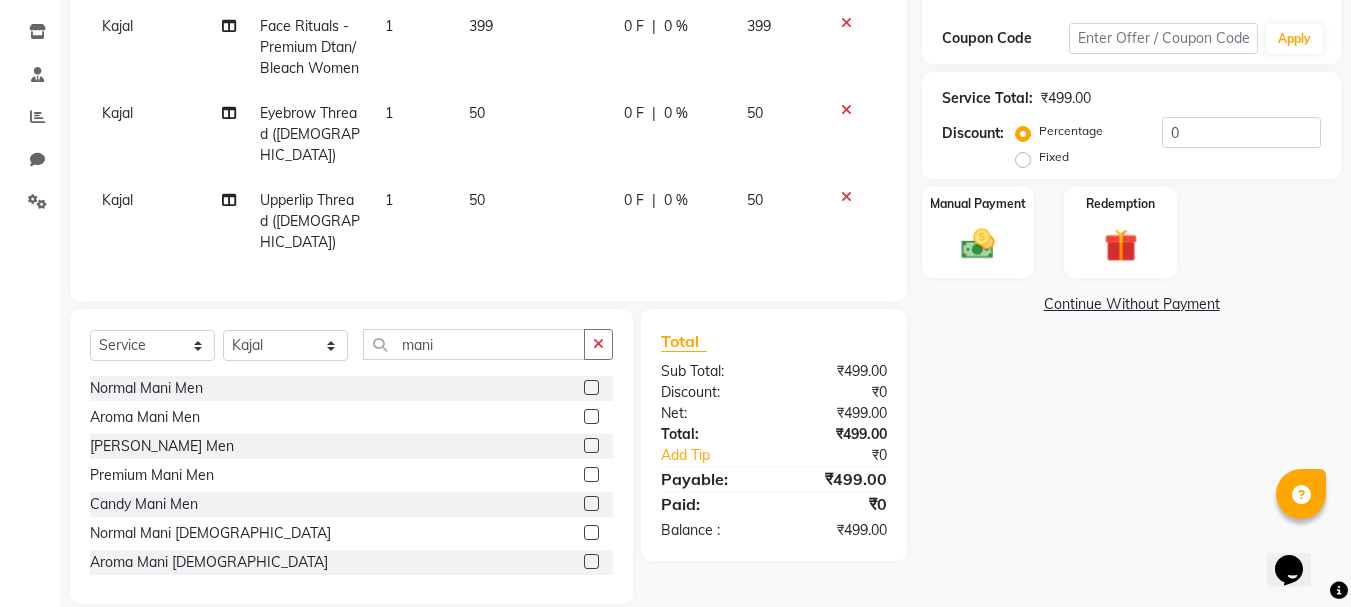 click 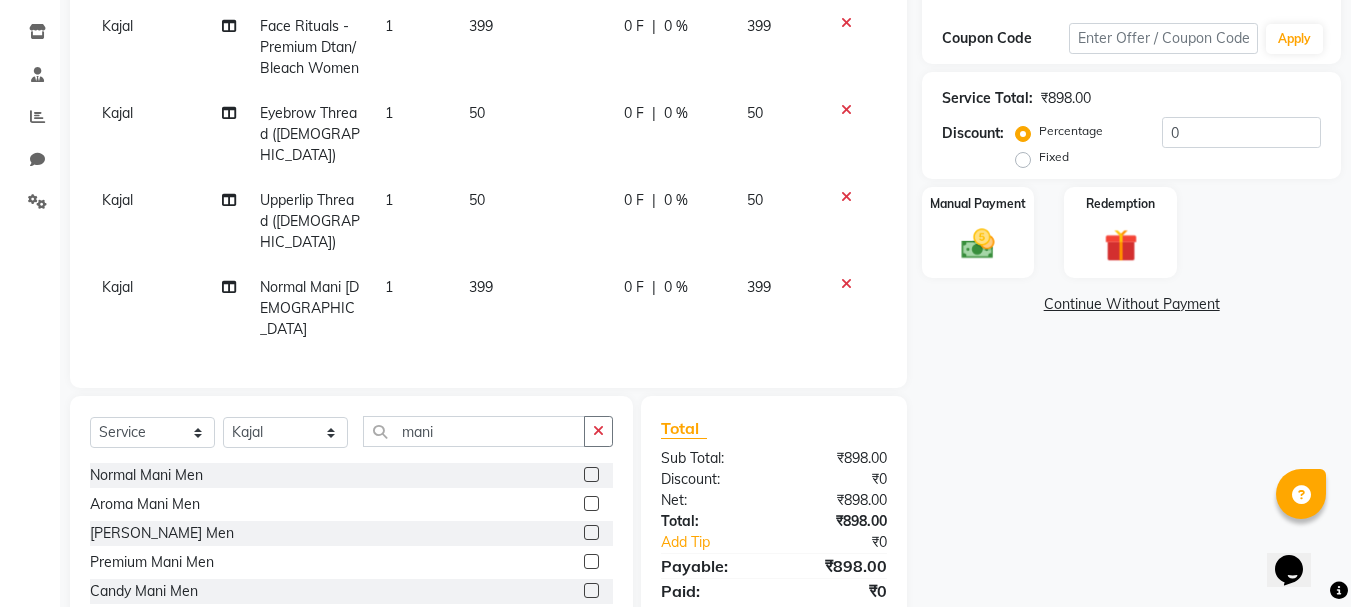 checkbox on "false" 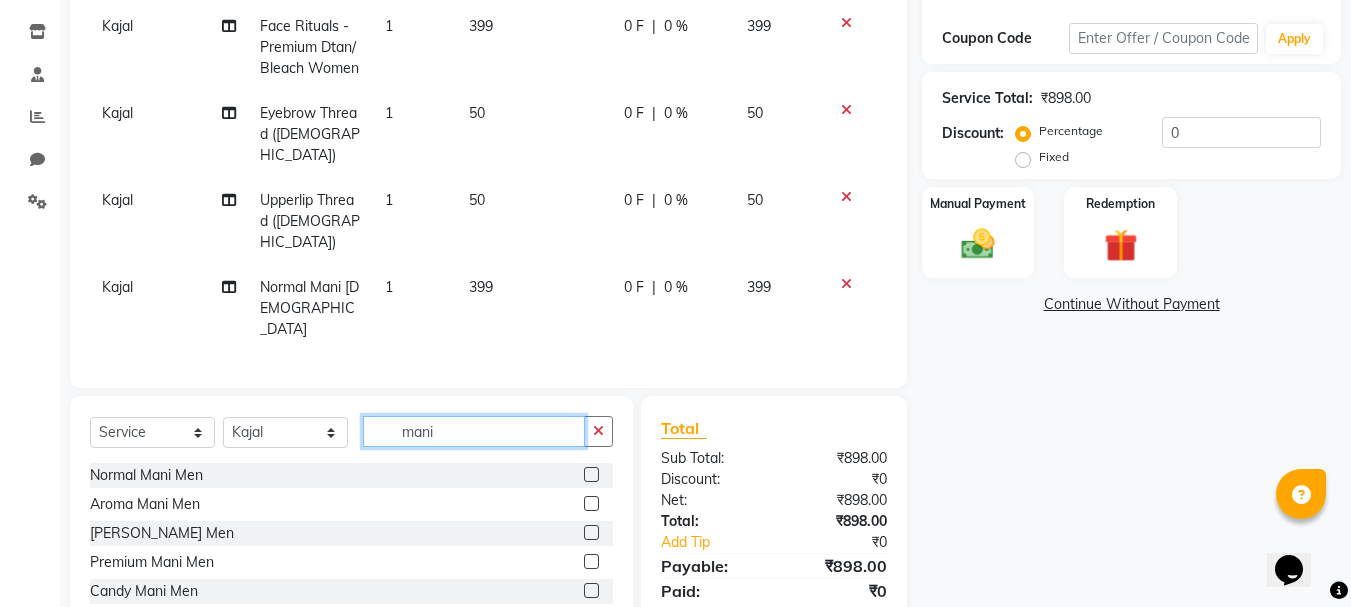 click on "mani" 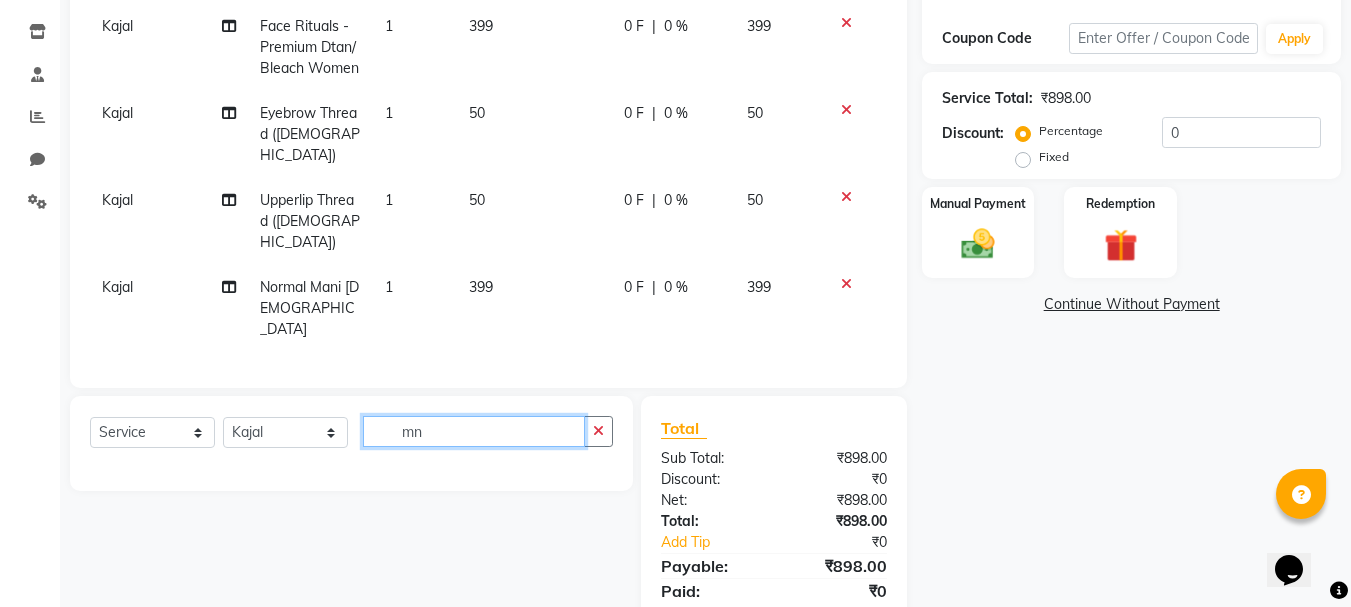 type on "m" 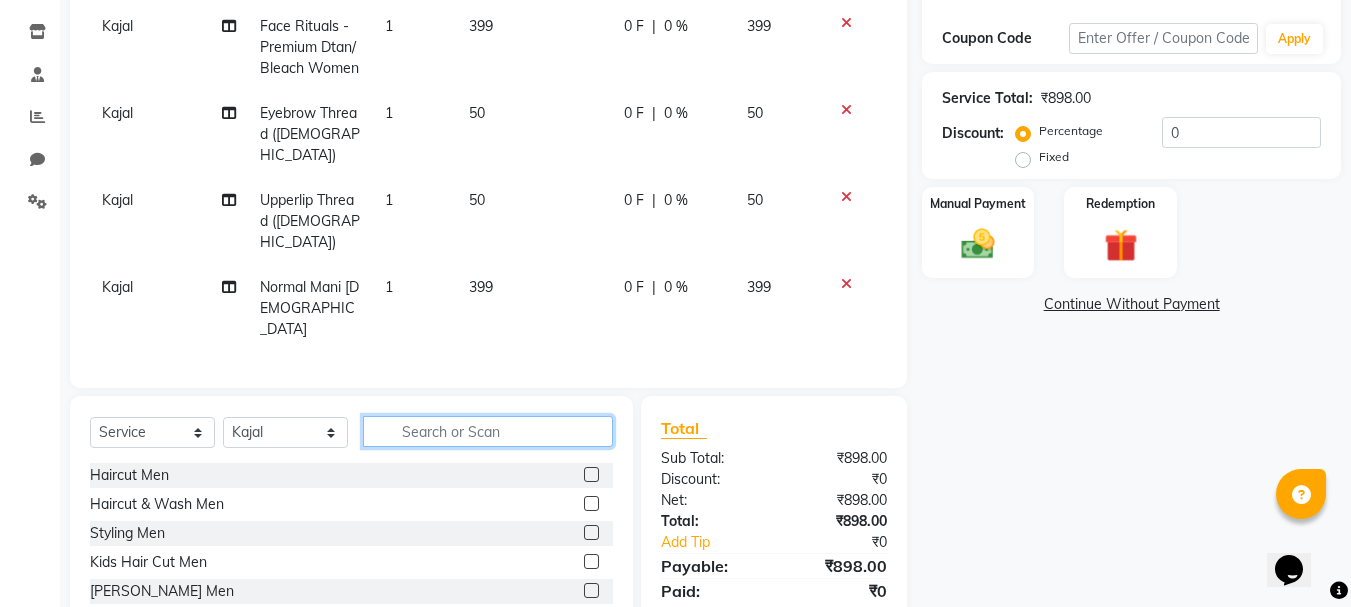 type on "m" 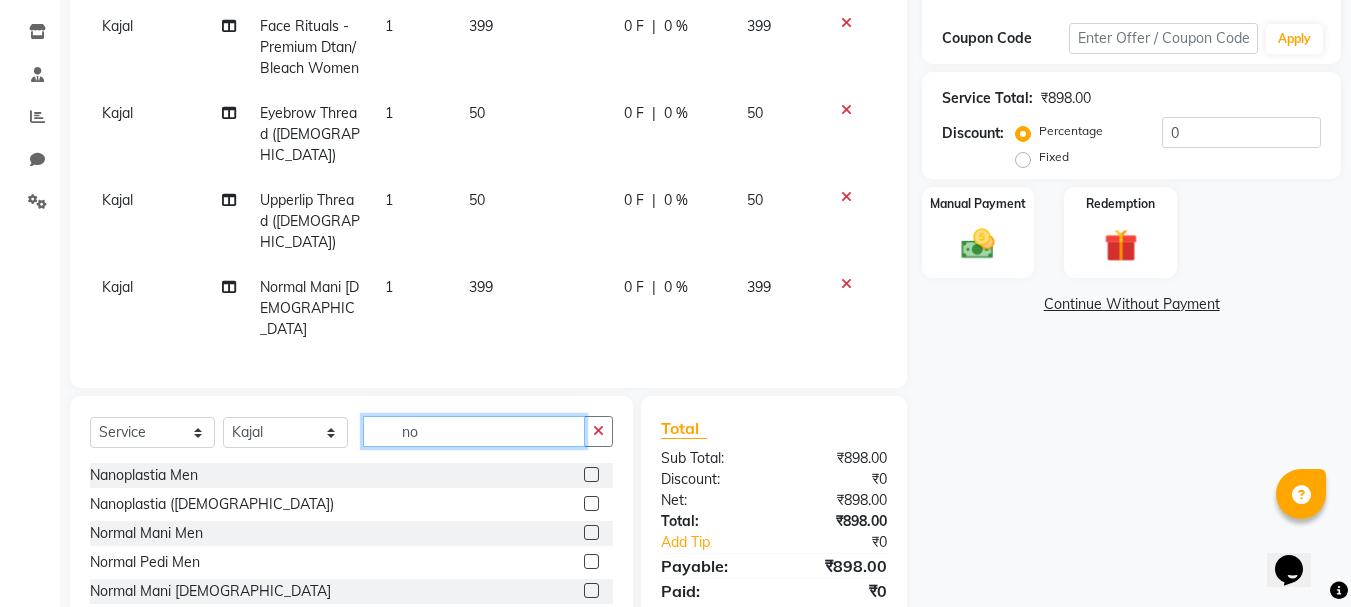 scroll, scrollTop: 392, scrollLeft: 0, axis: vertical 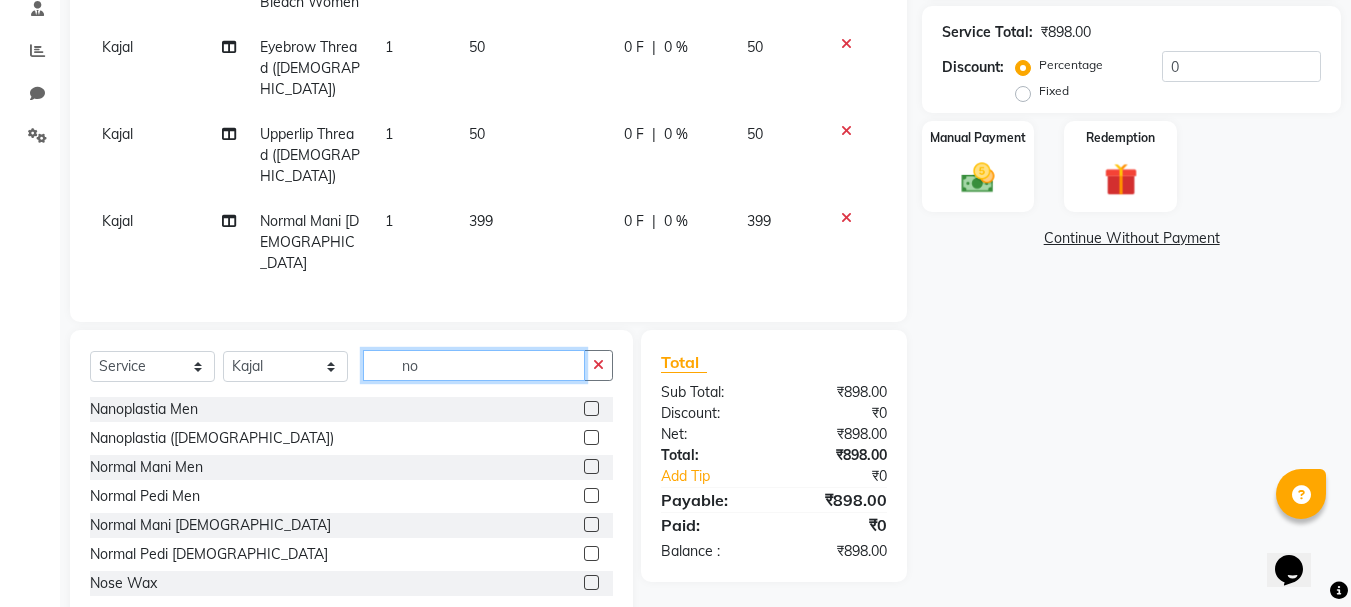 type on "no" 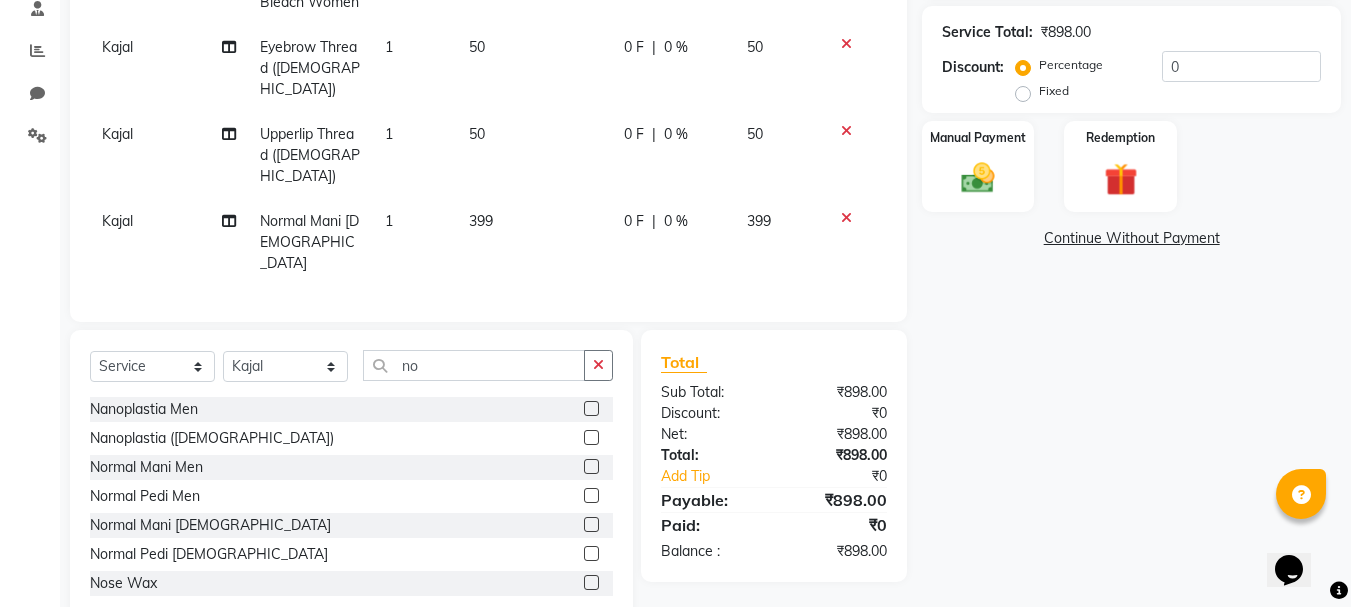 click 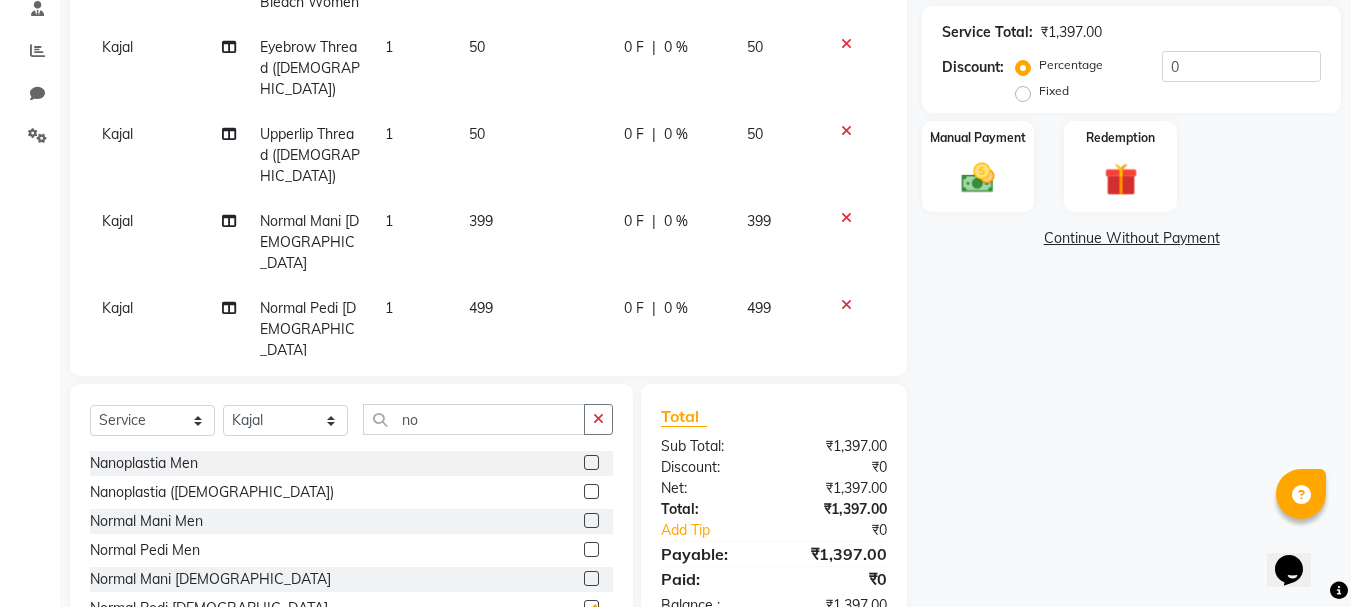 checkbox on "false" 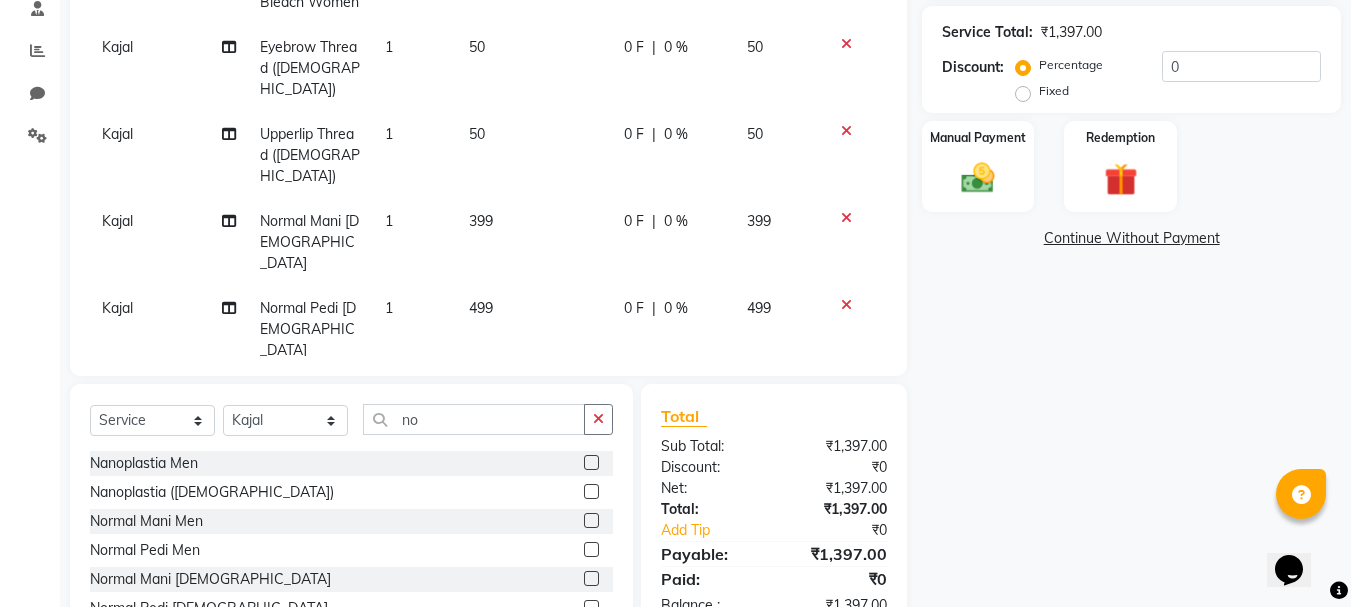 click on "Kajal" 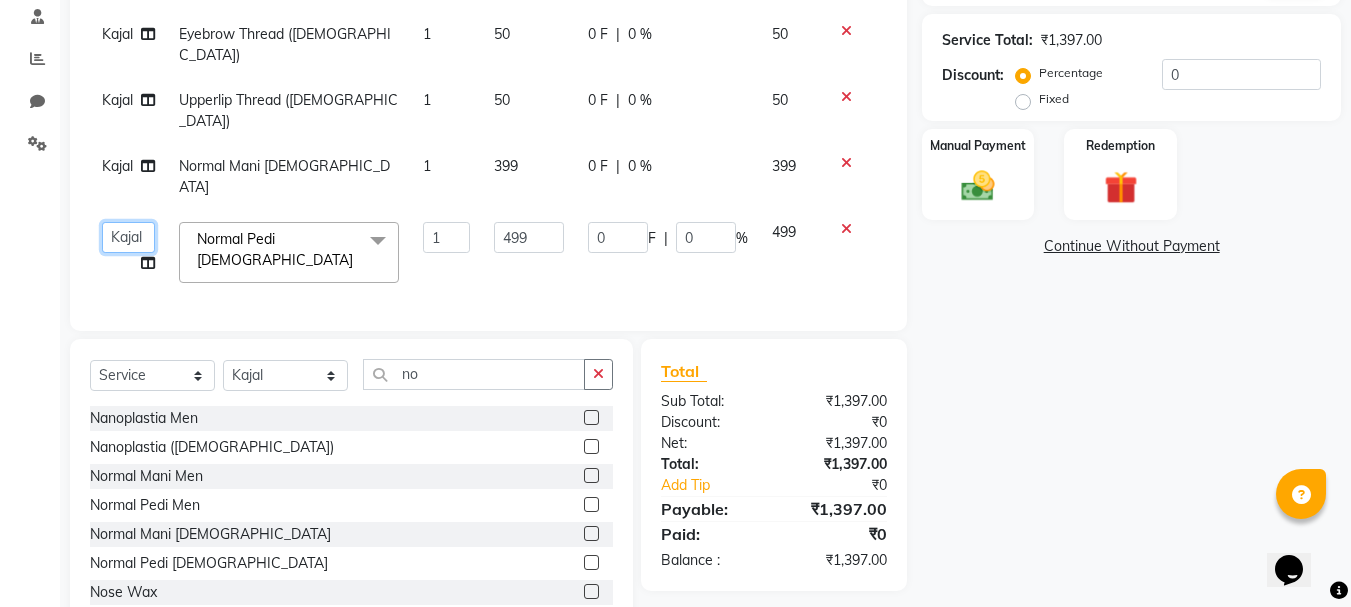 click on "[PERSON_NAME]   Pooja   [PERSON_NAME]   [PERSON_NAME]   Shjar" 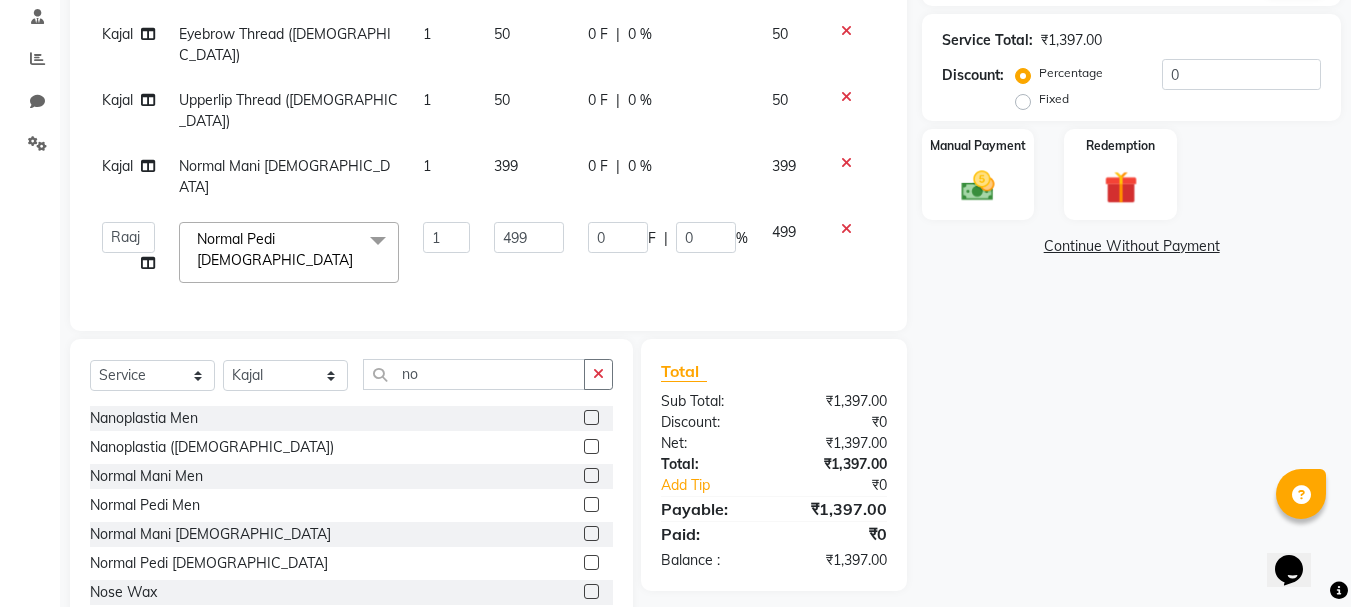 select on "67316" 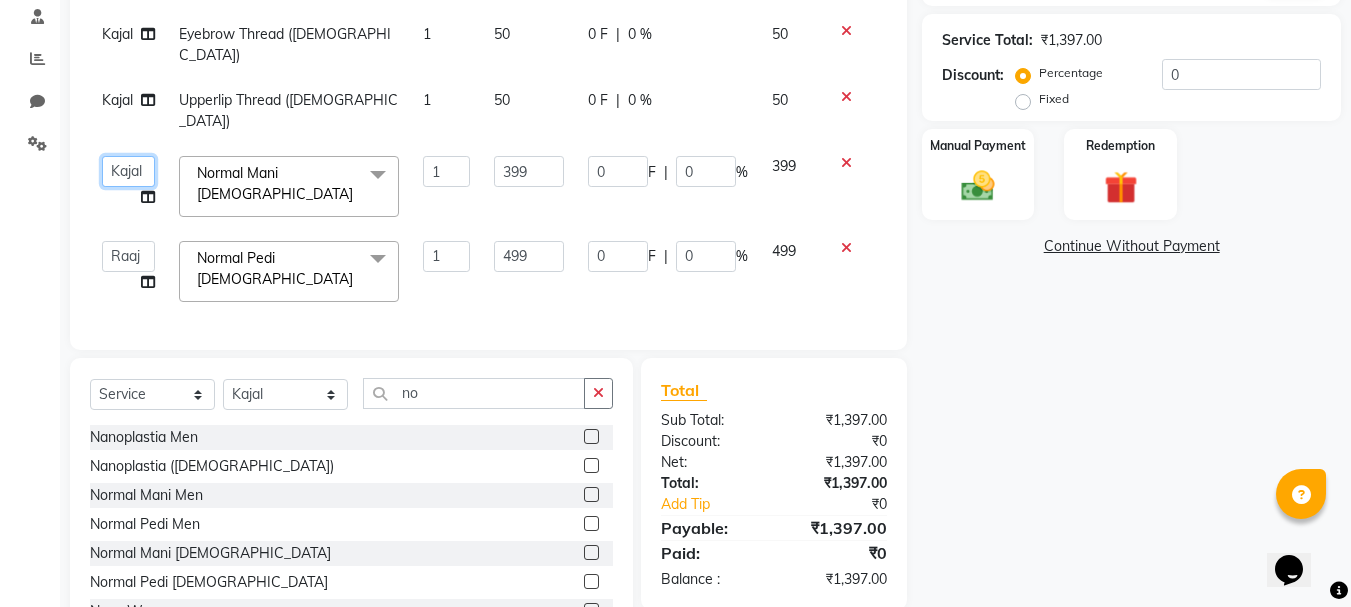 click on "[PERSON_NAME]   Pooja   [PERSON_NAME]   [PERSON_NAME]   Shjar" 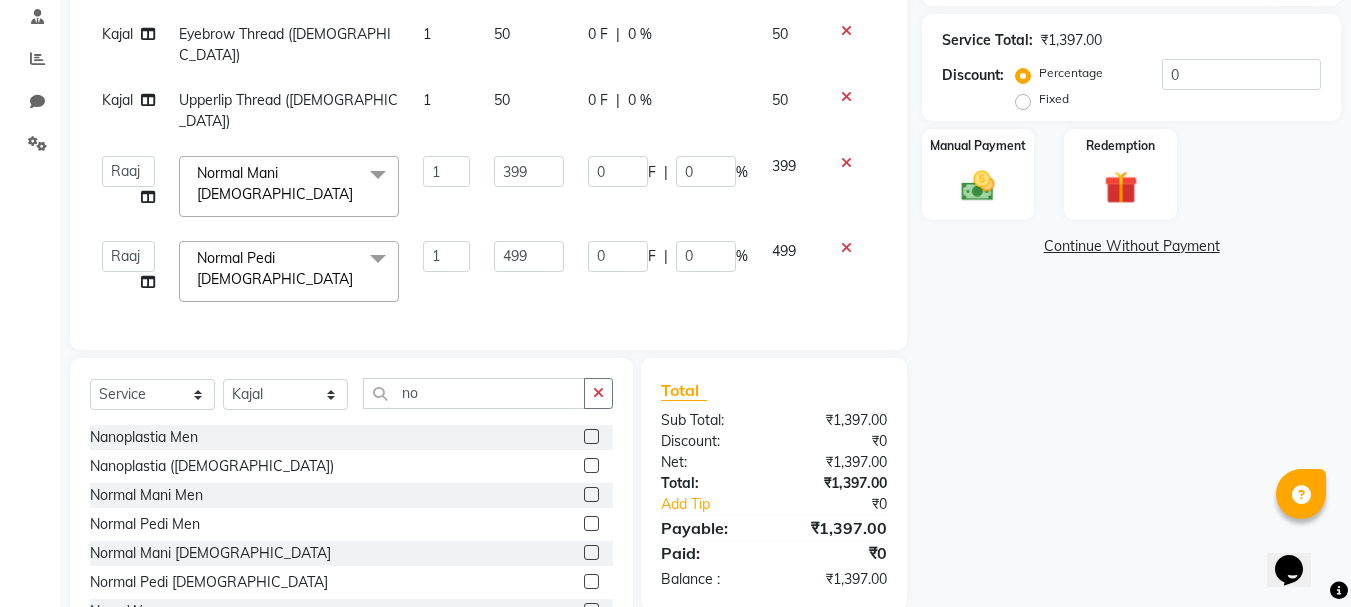 select on "67316" 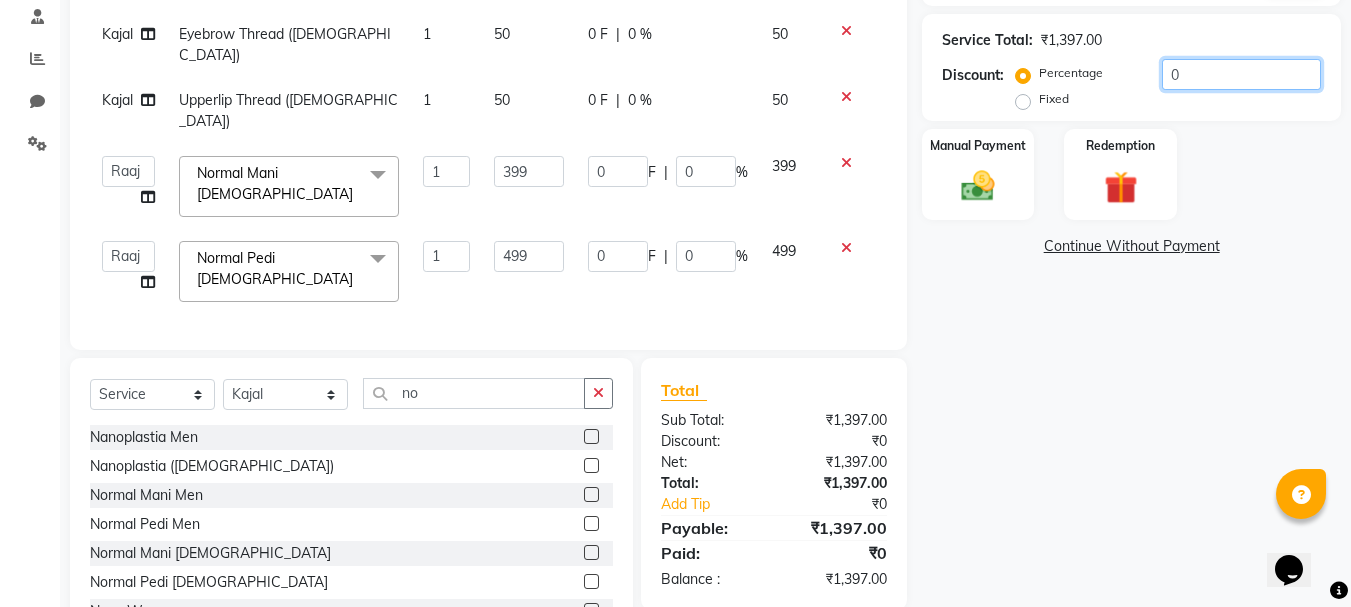click on "0" 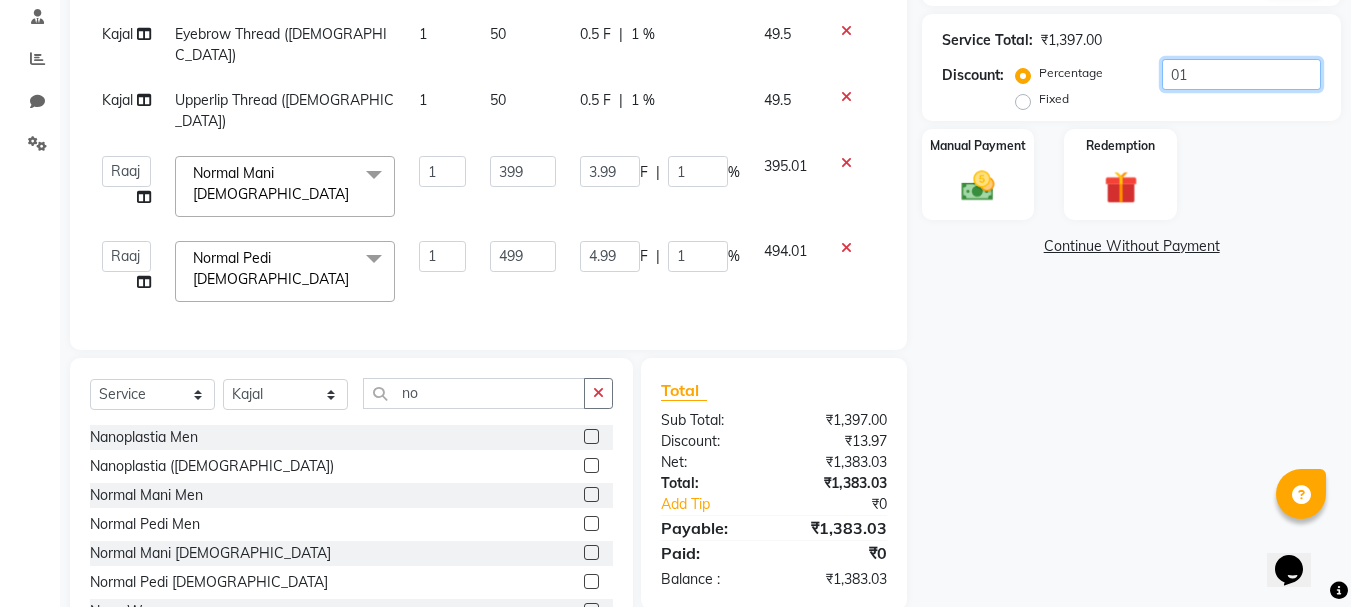 type on "011" 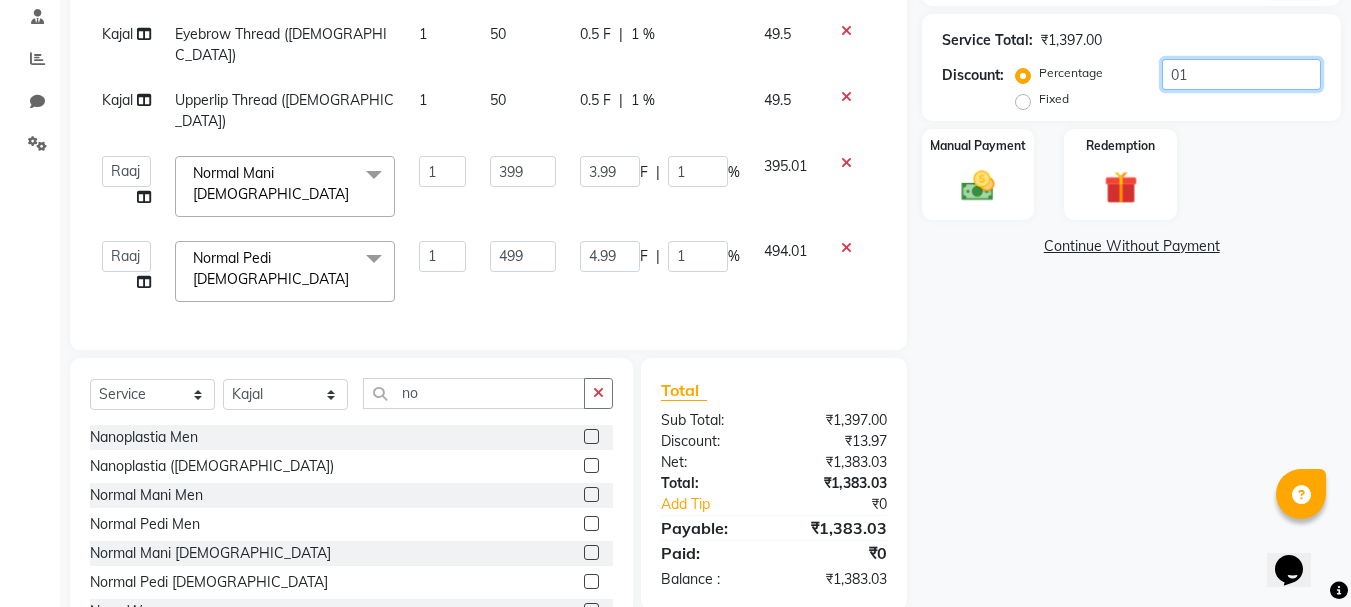 type on "54.89" 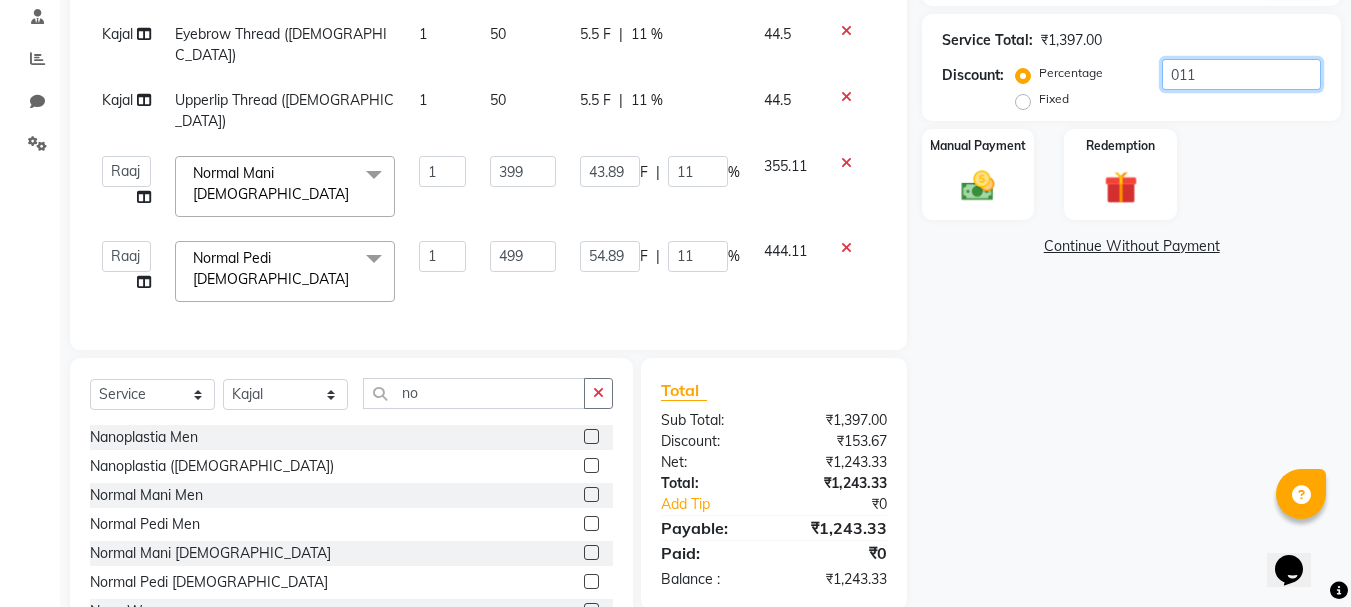 type on "100" 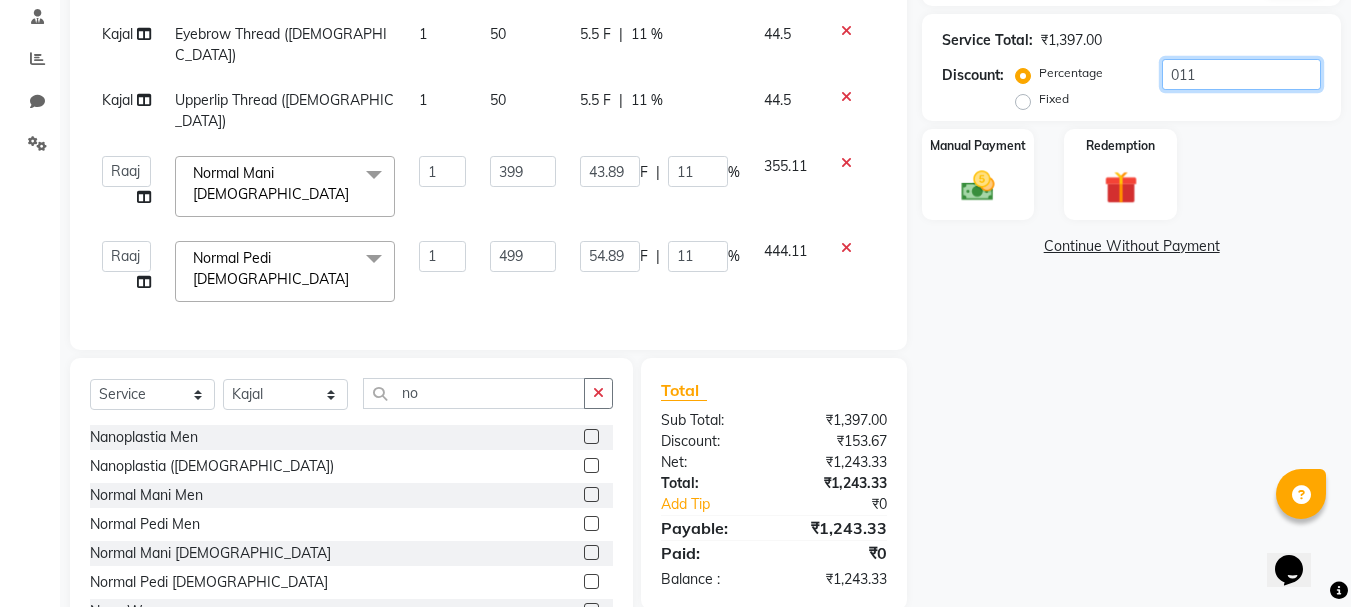 type on "499" 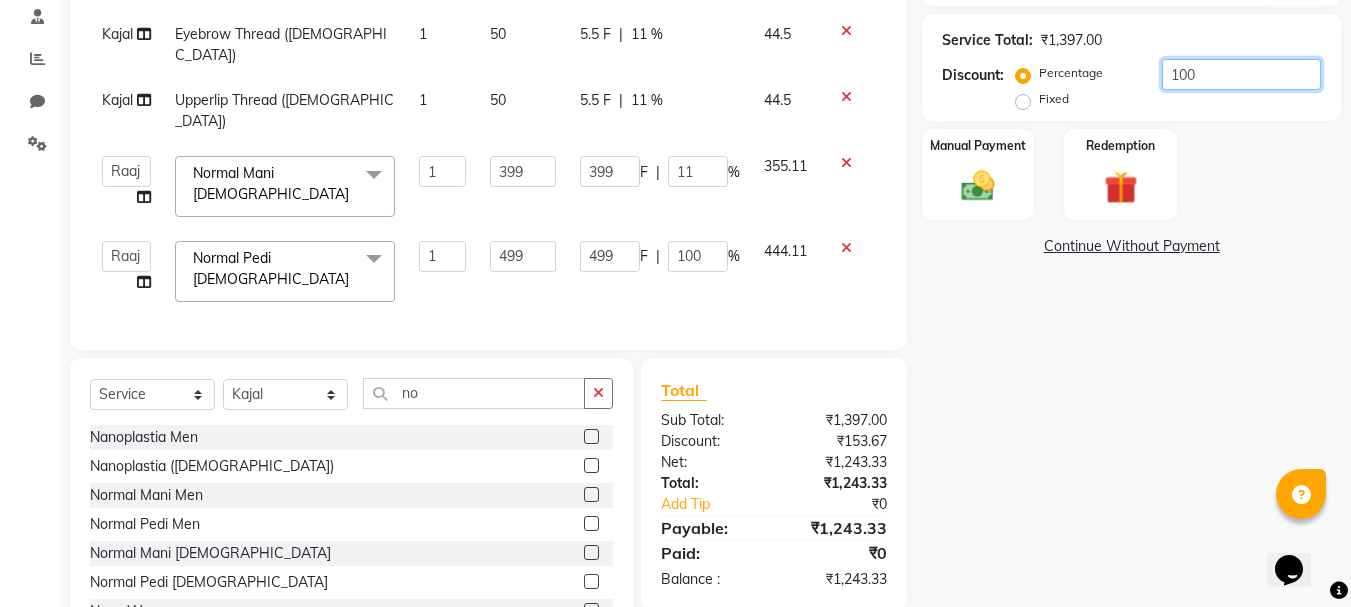 type on "100" 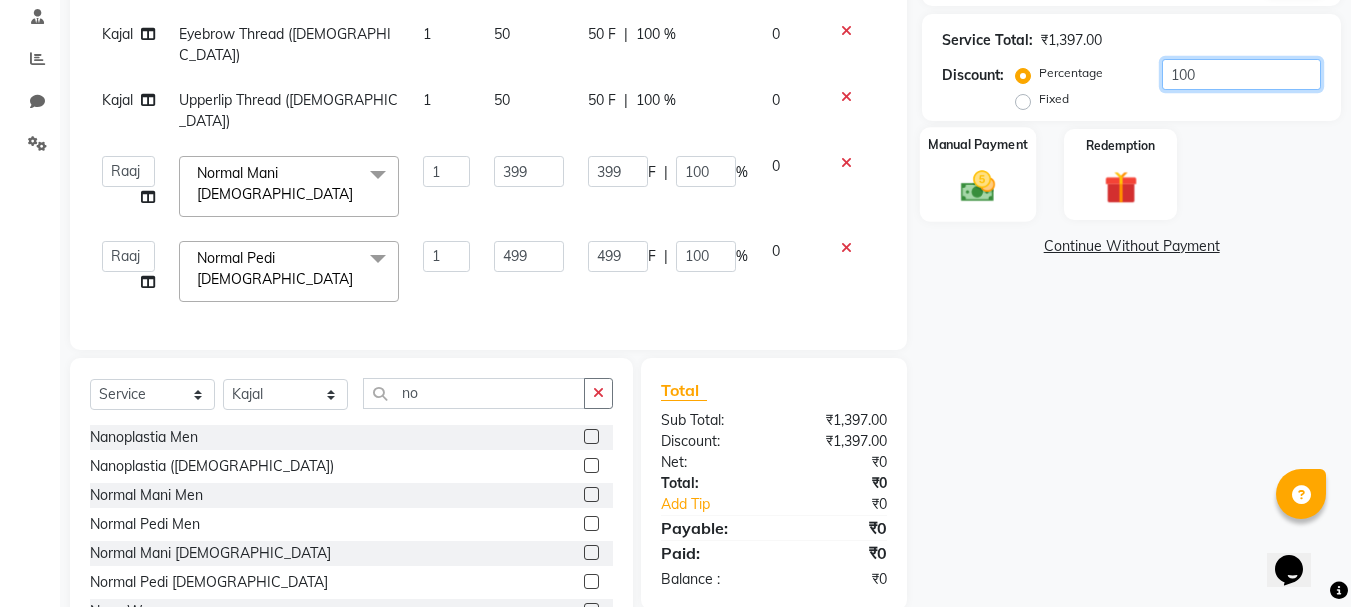 type on "100" 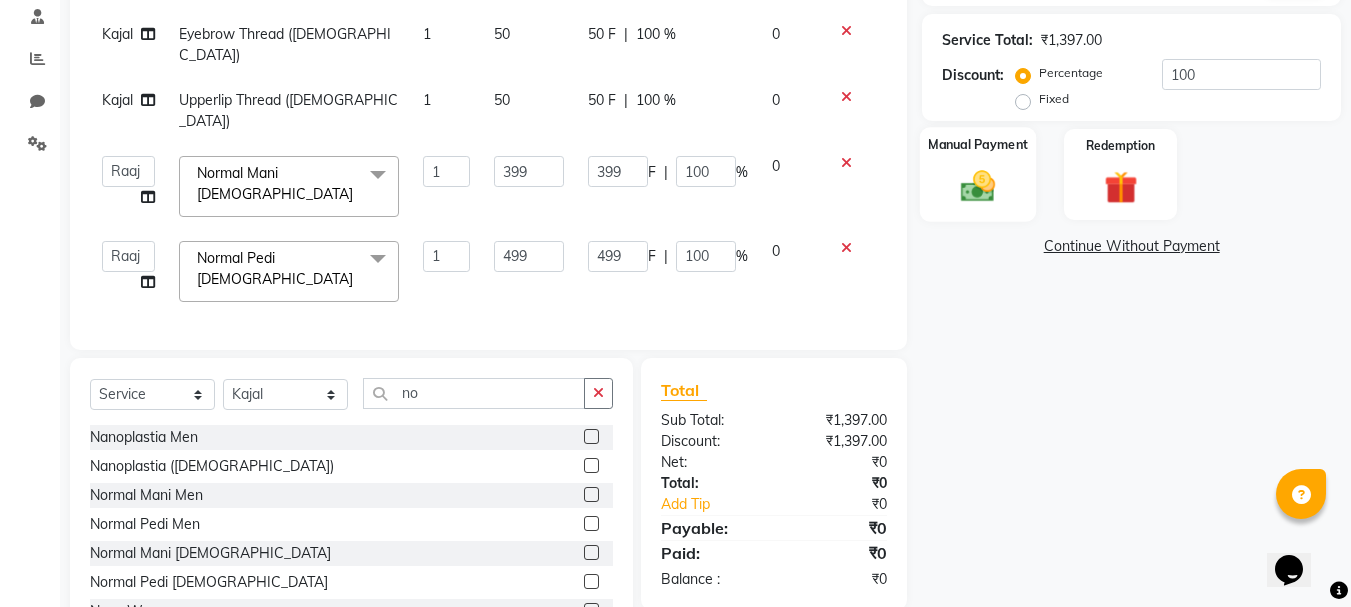 click on "Manual Payment" 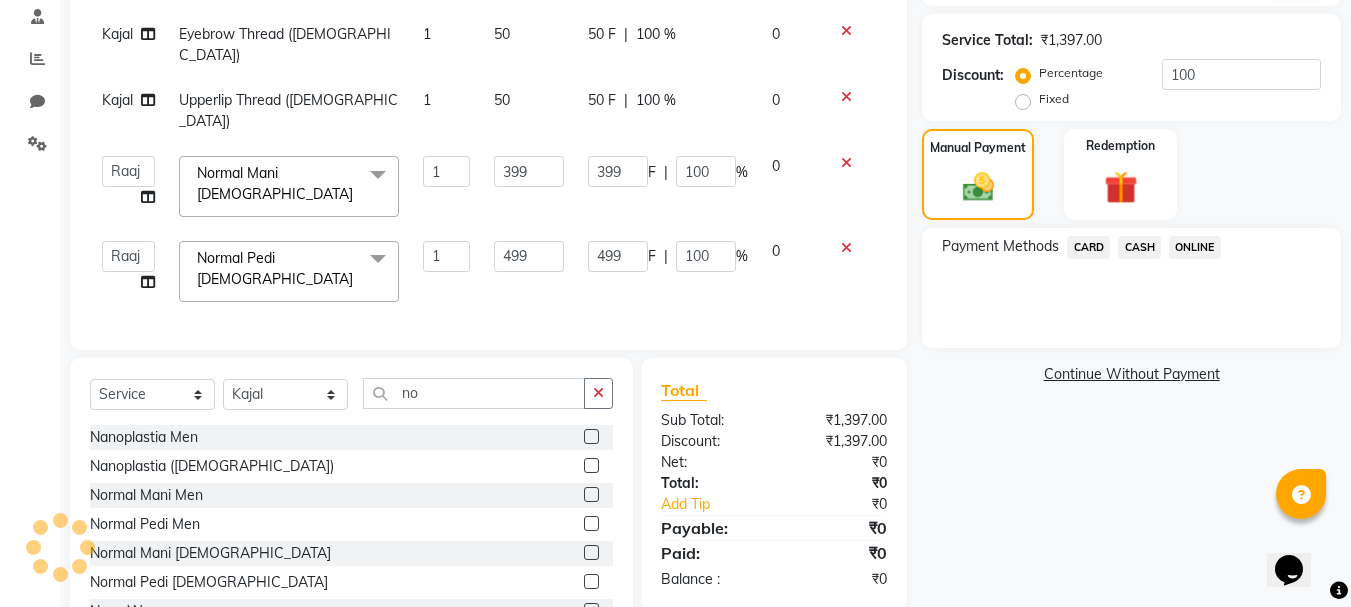 click on "ONLINE" 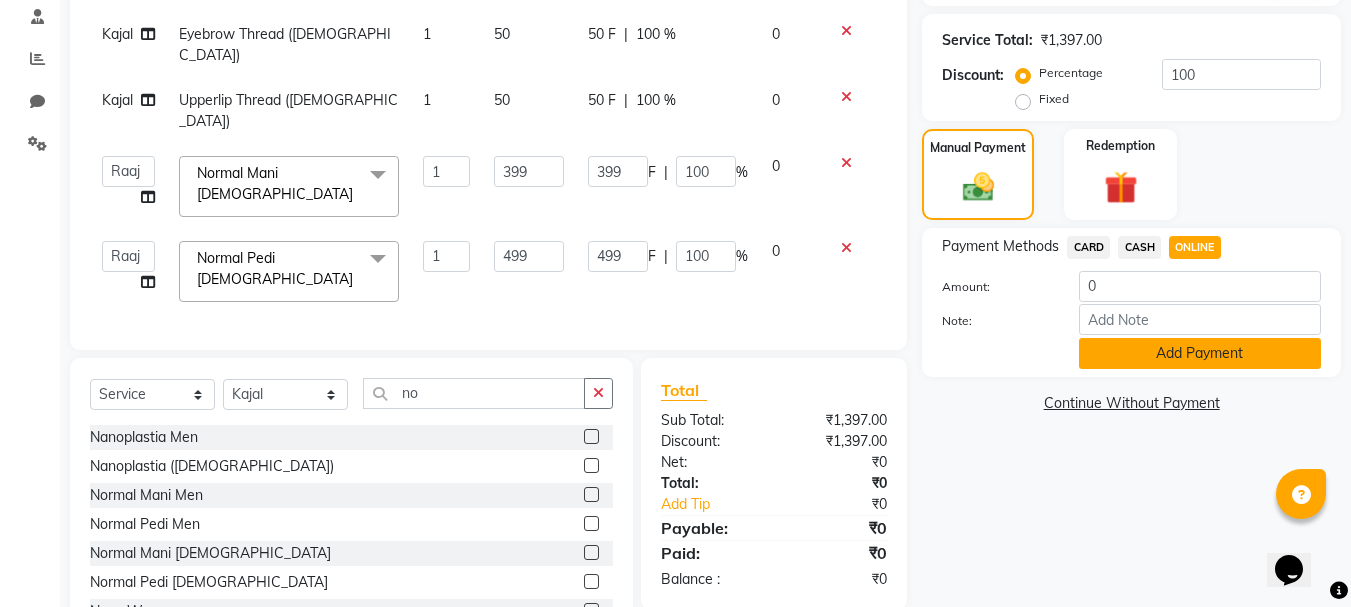 click on "Add Payment" 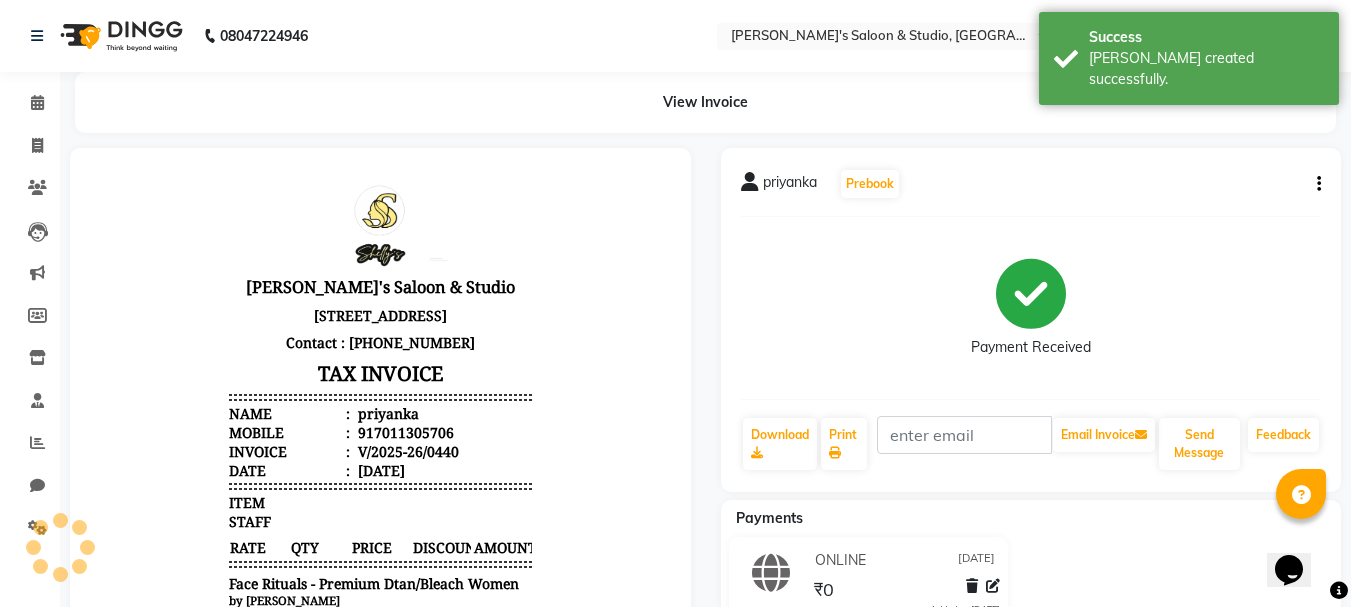 scroll, scrollTop: 0, scrollLeft: 0, axis: both 